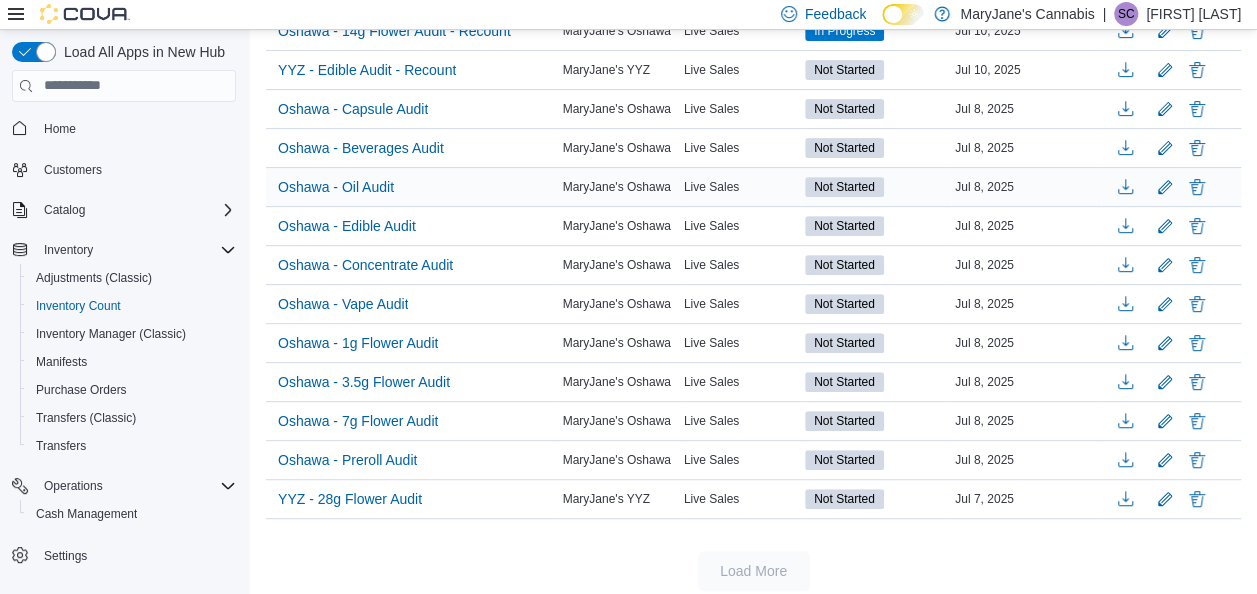 scroll, scrollTop: 0, scrollLeft: 0, axis: both 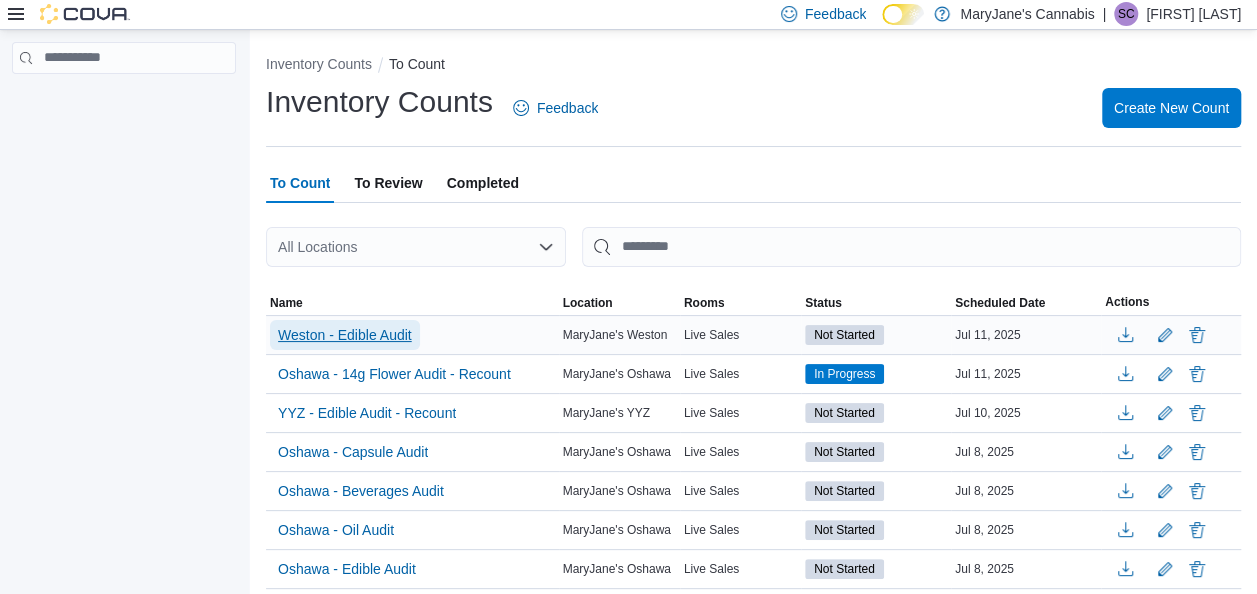 click on "Weston - Edible Audit" at bounding box center (345, 335) 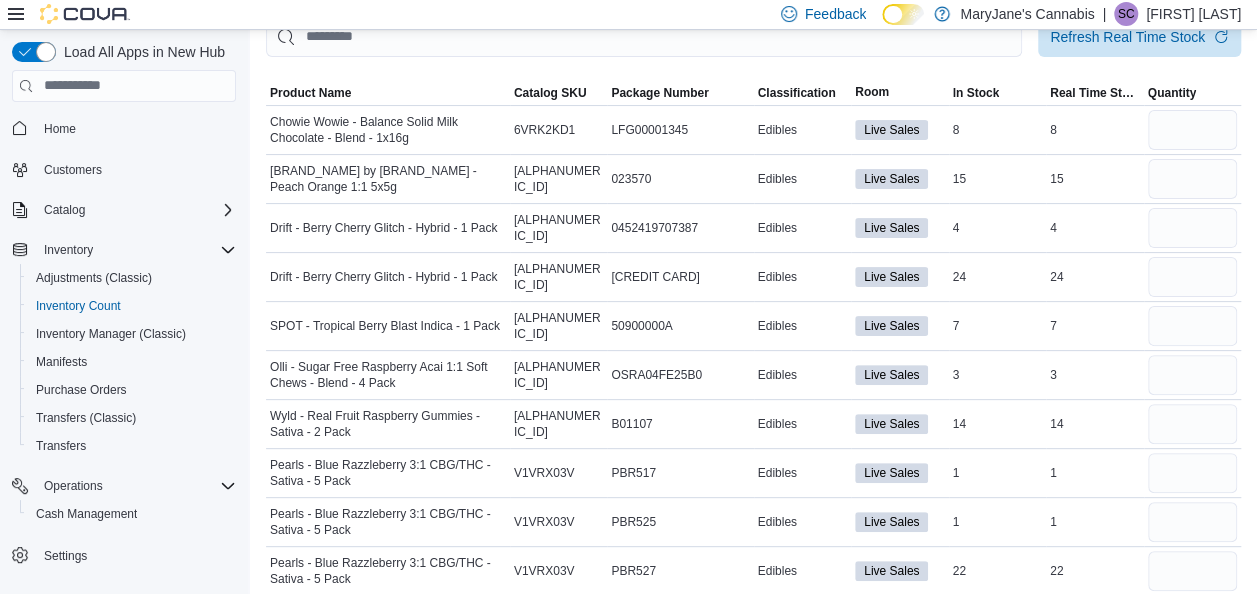 scroll, scrollTop: 0, scrollLeft: 0, axis: both 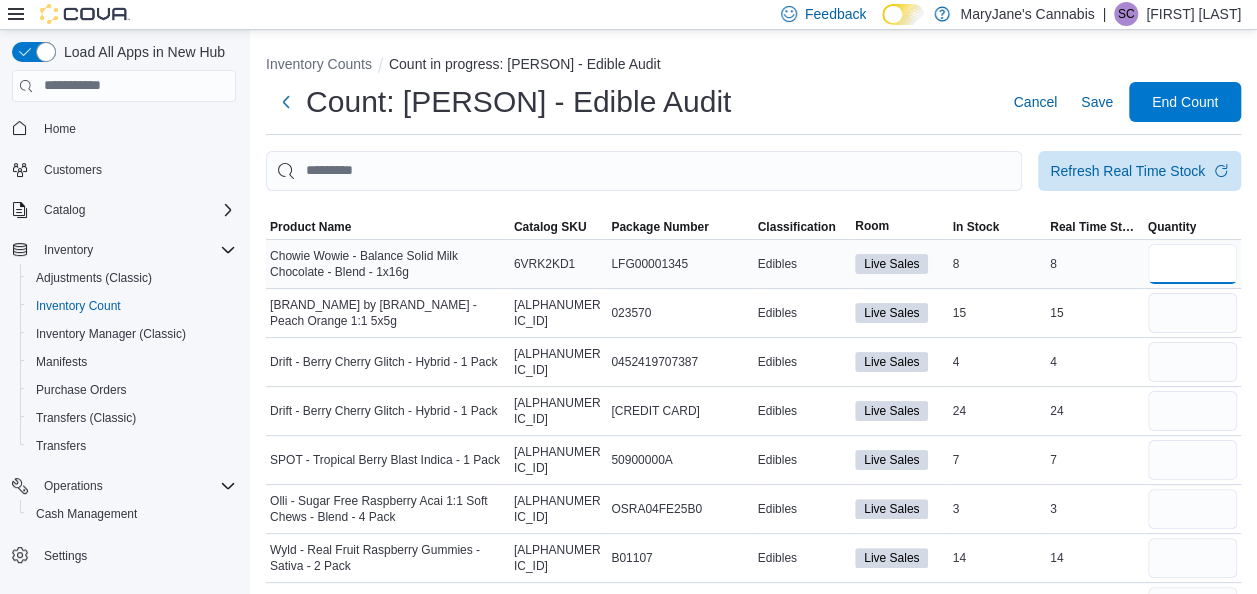 click at bounding box center [1193, 264] 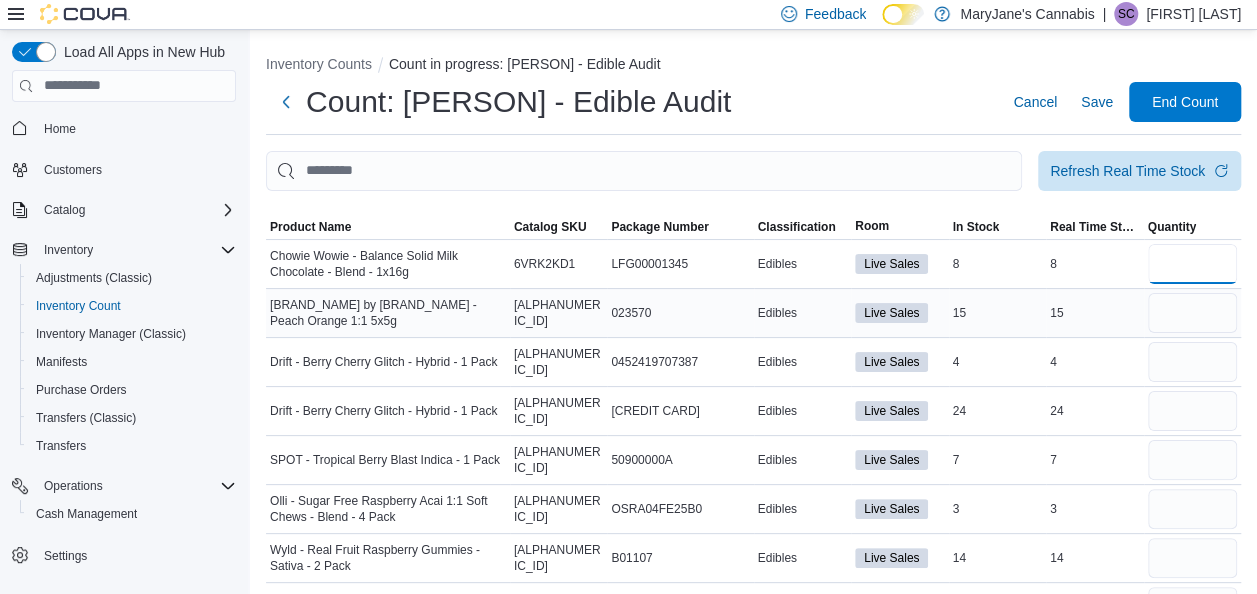 type on "*" 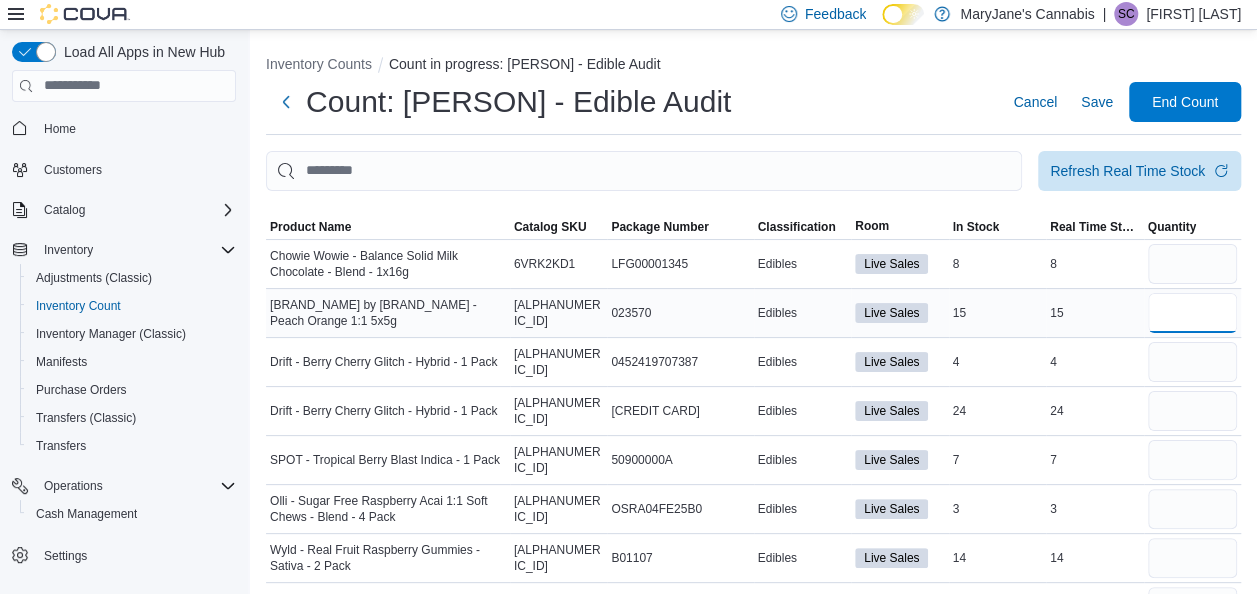 type 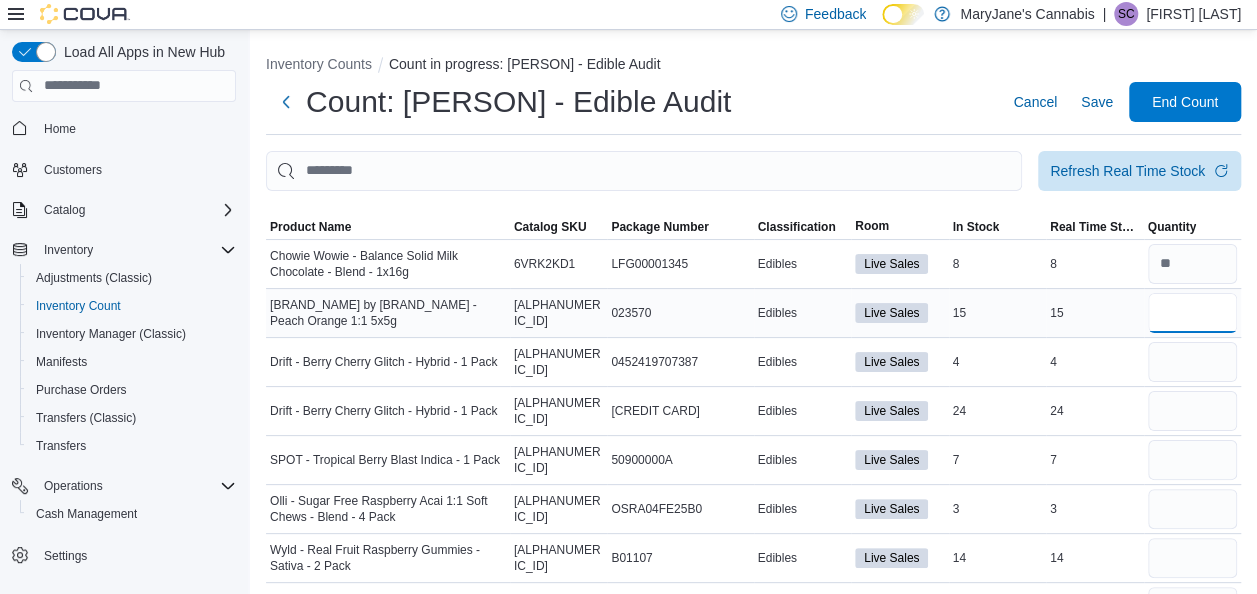type on "**" 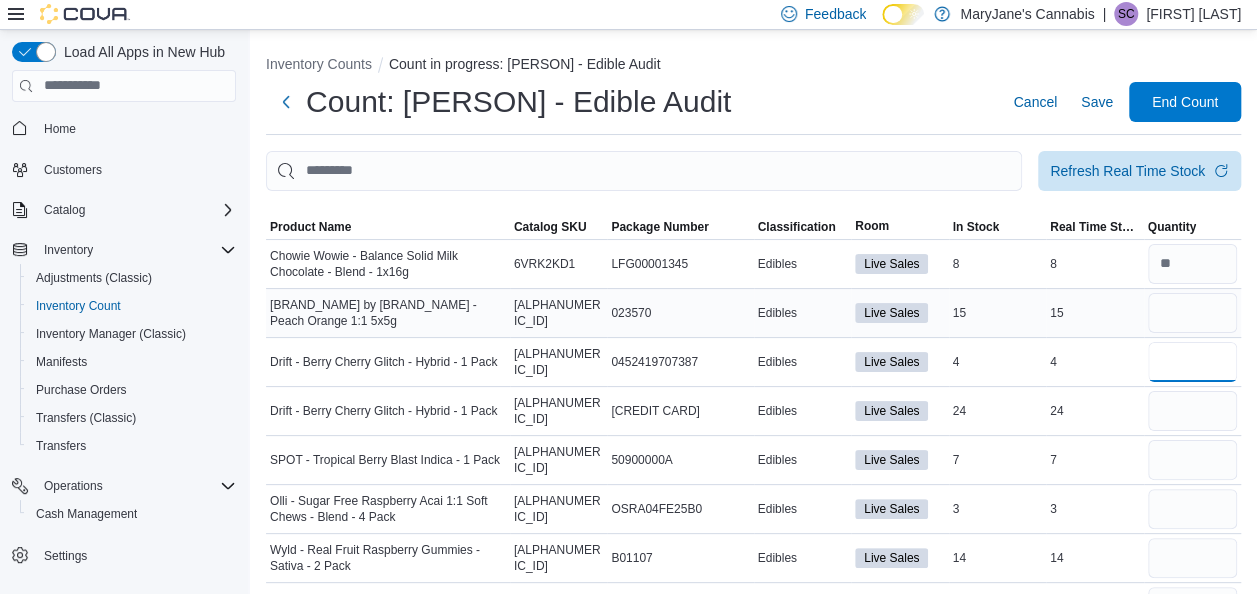 type 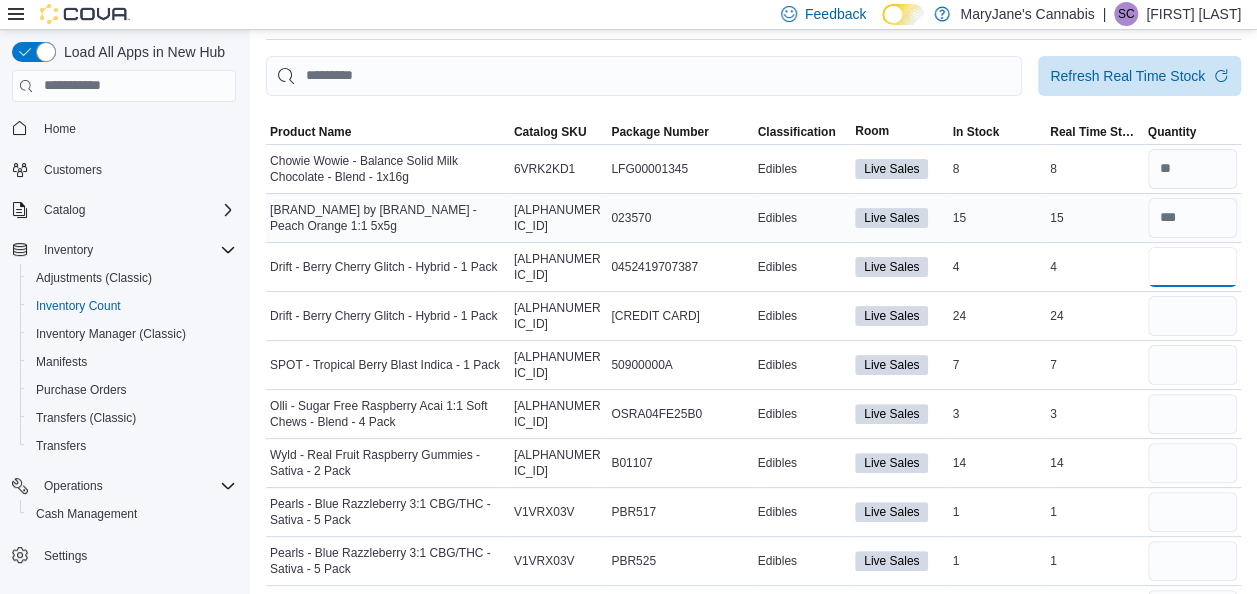 scroll, scrollTop: 96, scrollLeft: 0, axis: vertical 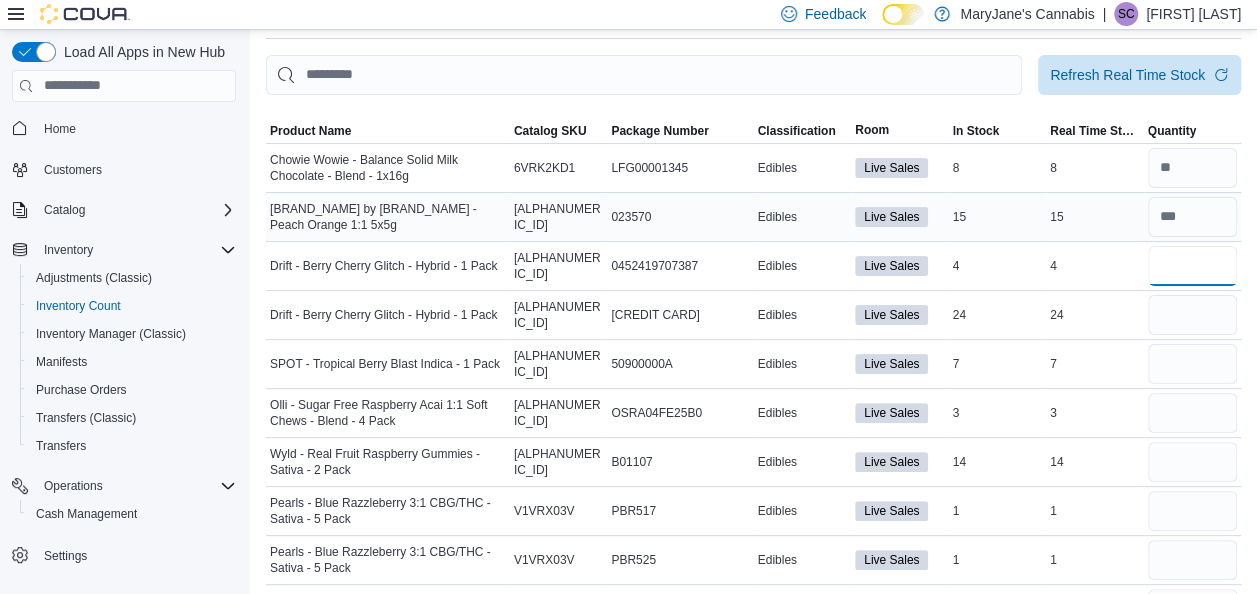 type on "*" 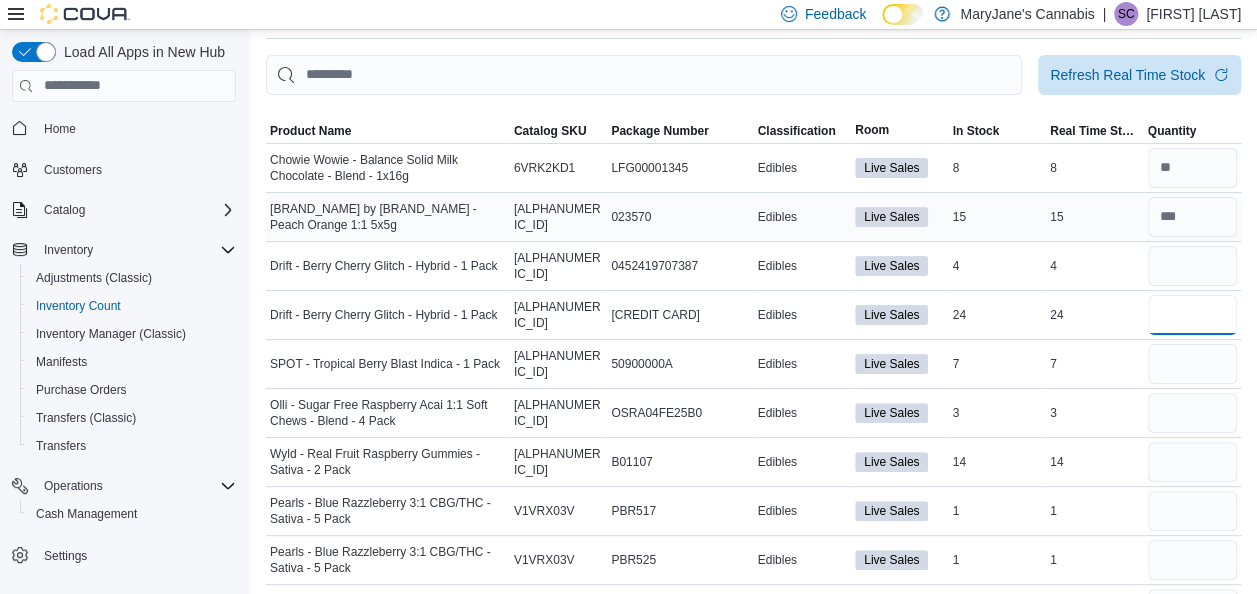 type 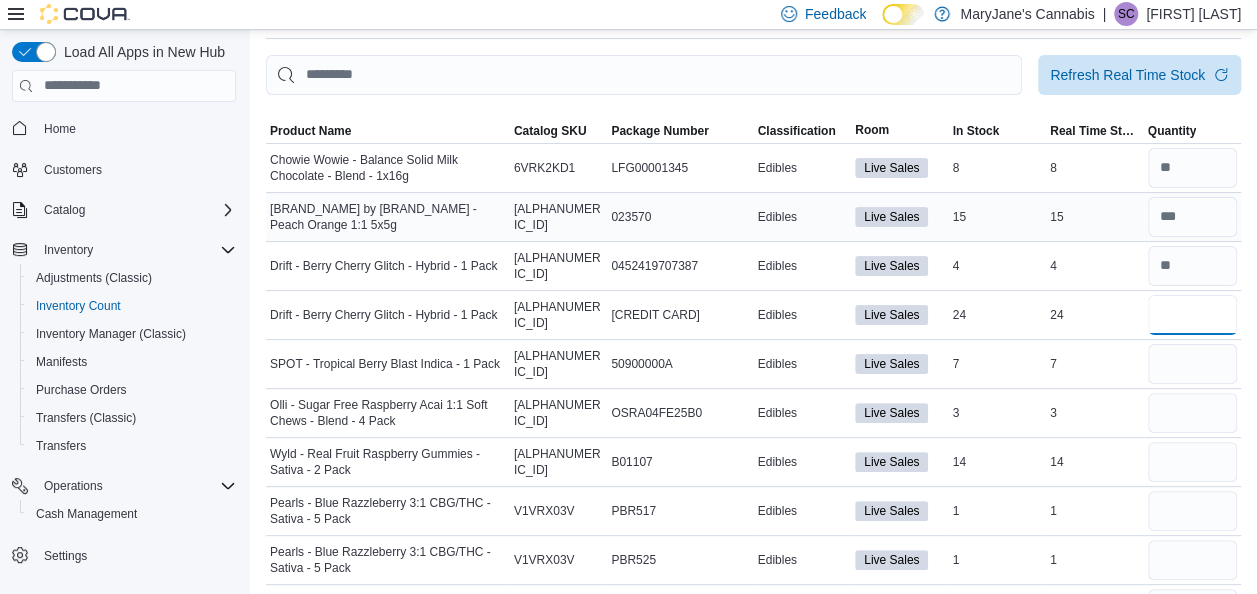 type on "**" 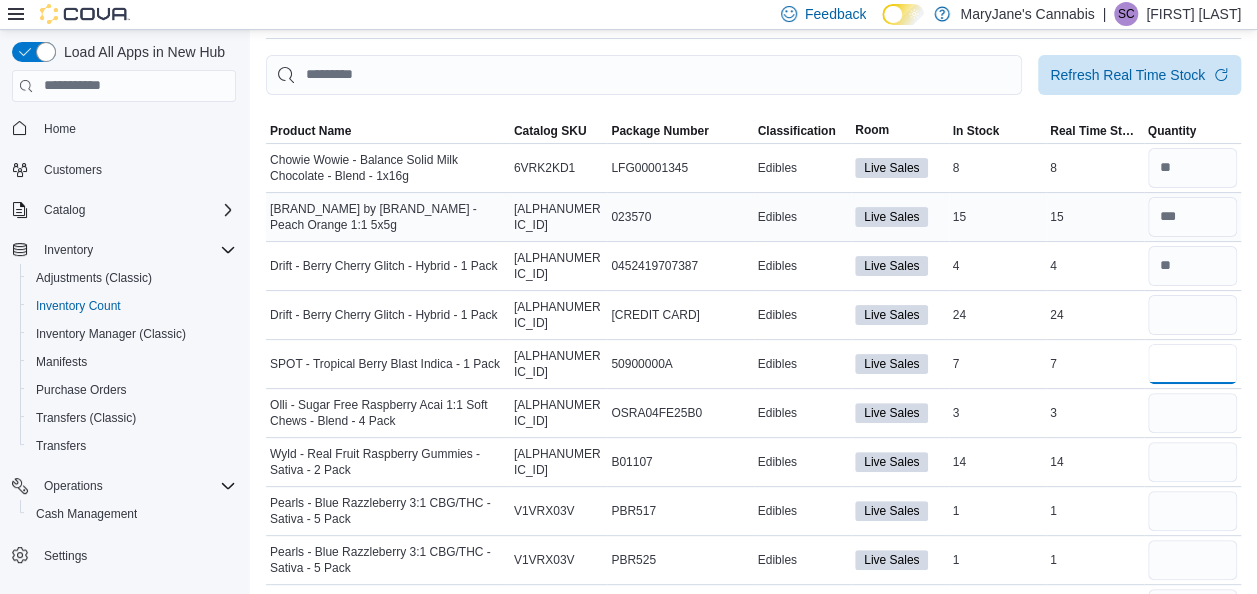 type 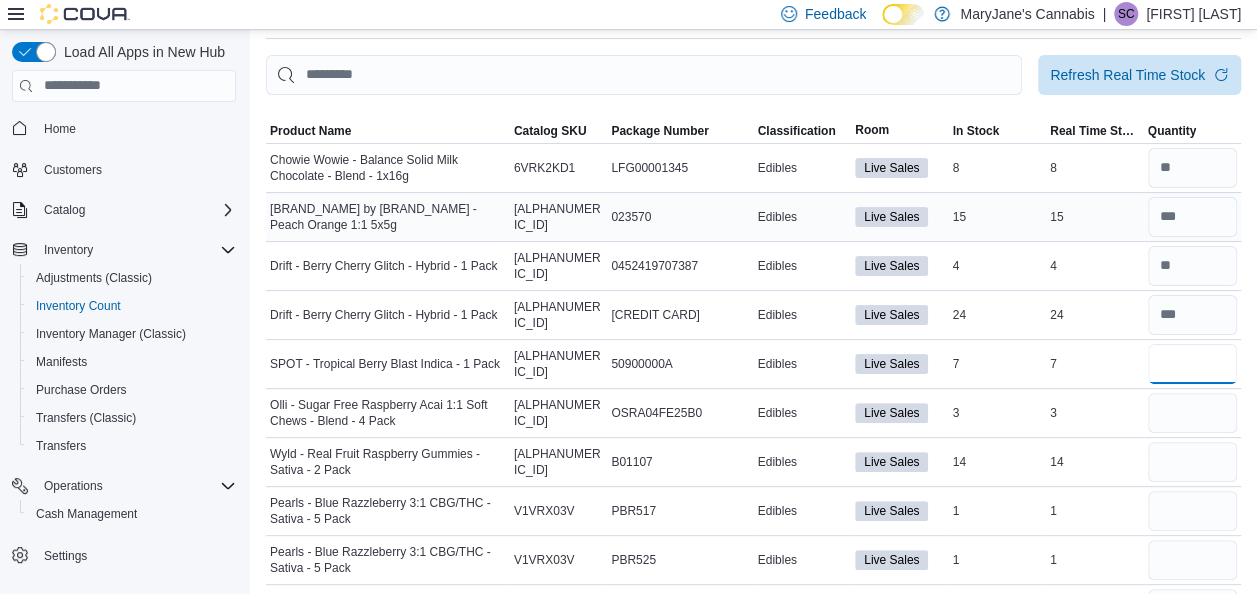 type on "*" 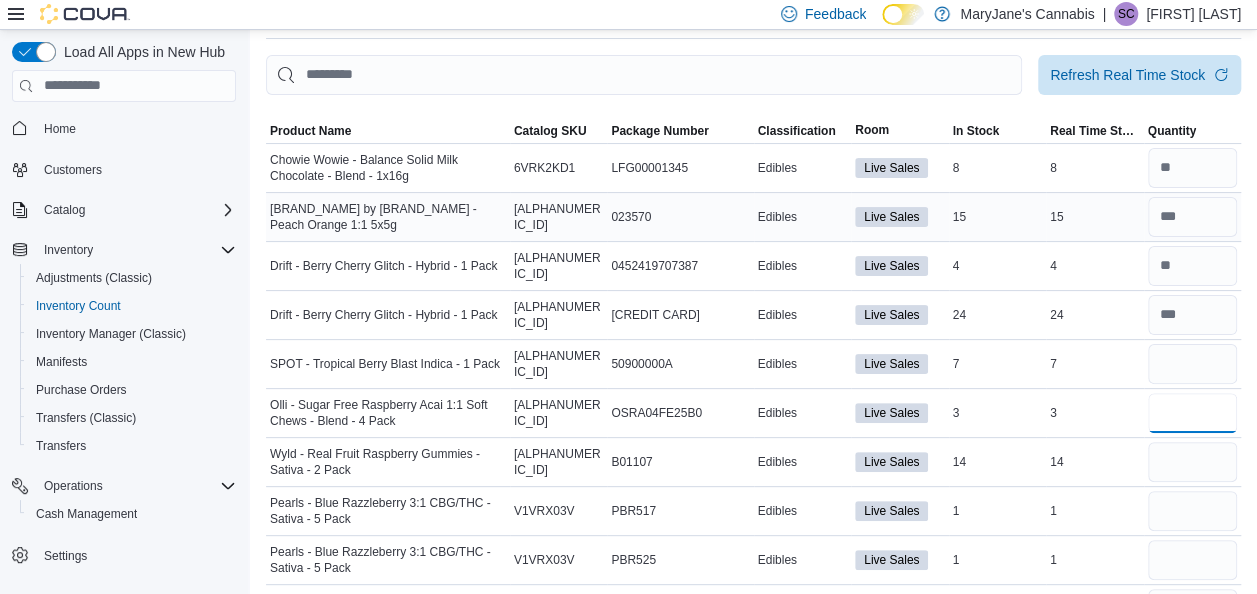 type 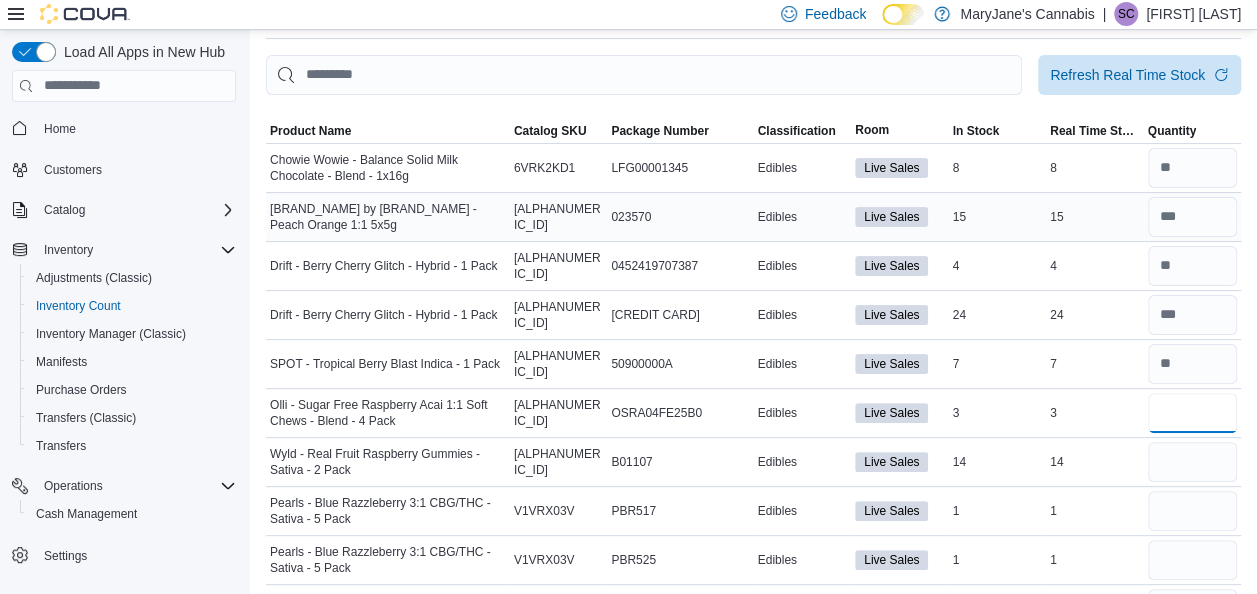 type on "*" 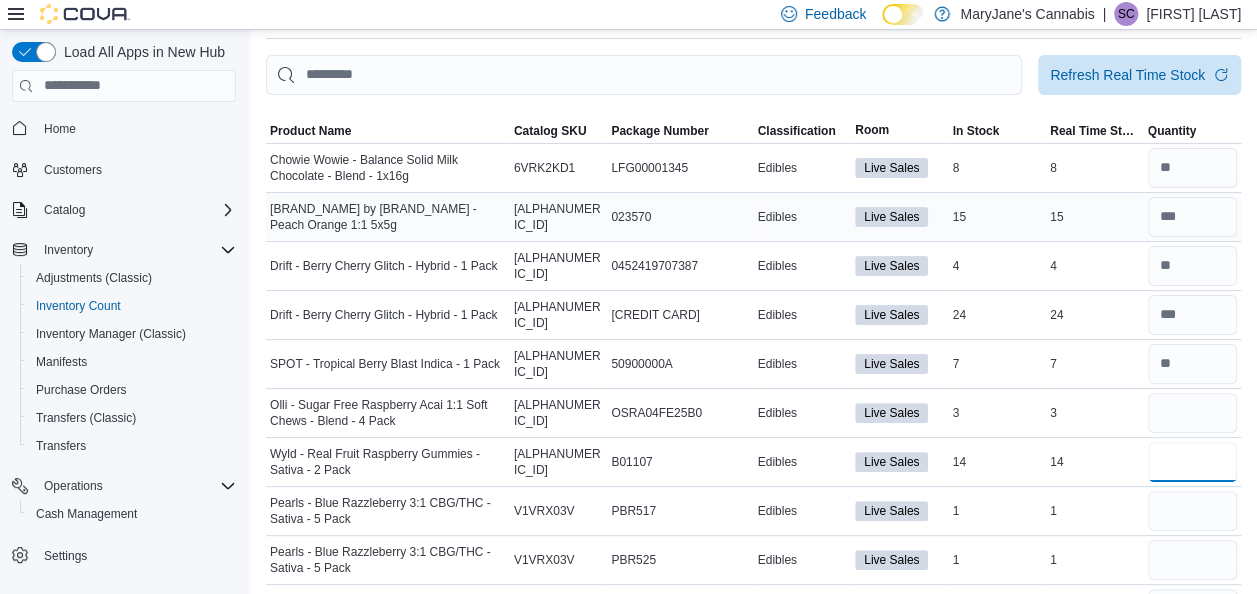 type 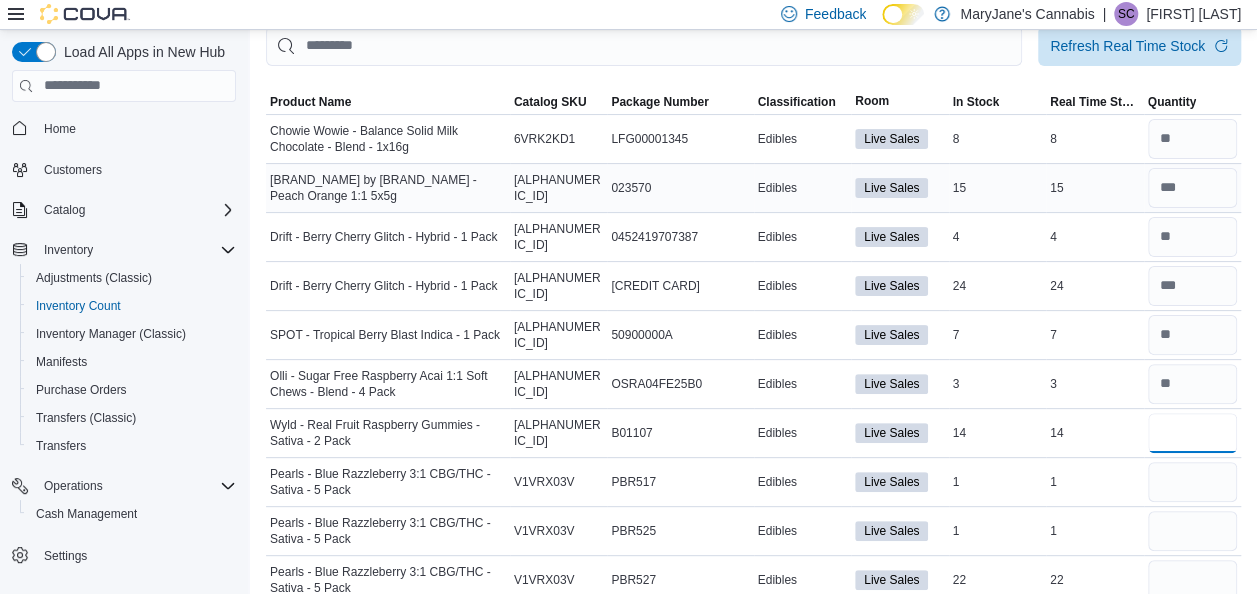 scroll, scrollTop: 126, scrollLeft: 0, axis: vertical 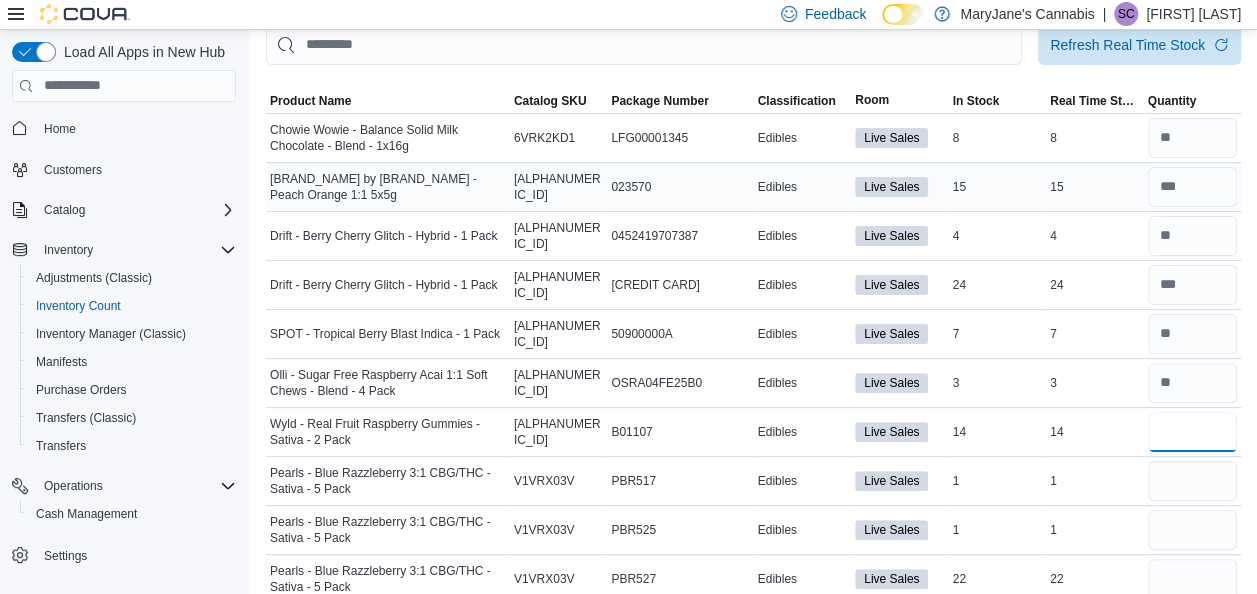 type on "**" 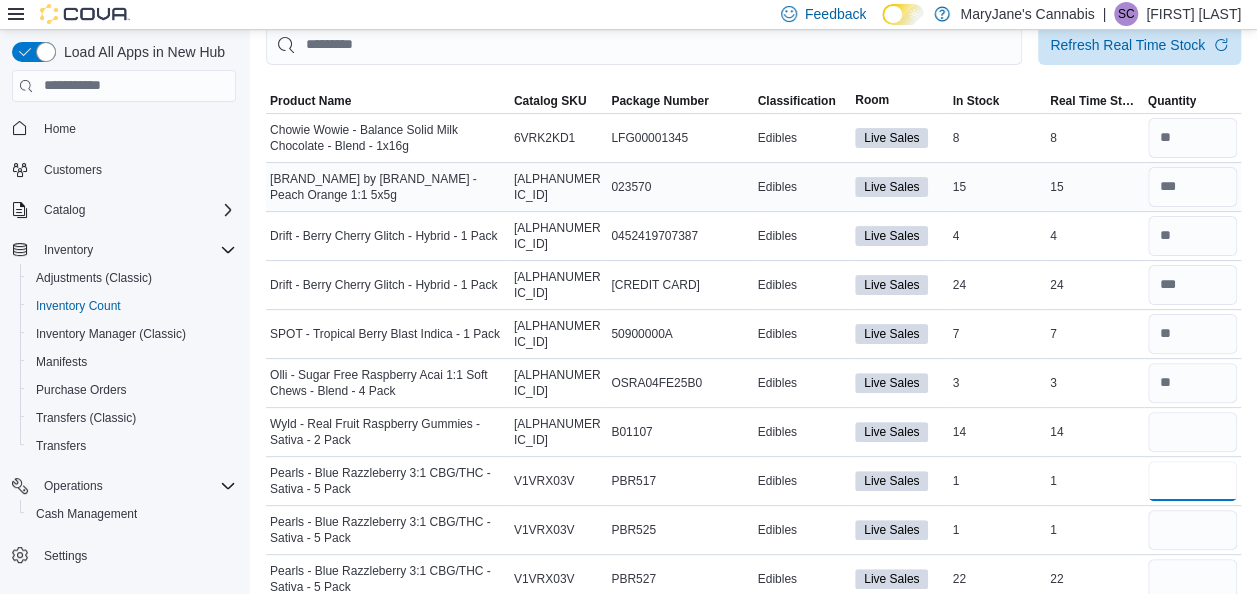 type 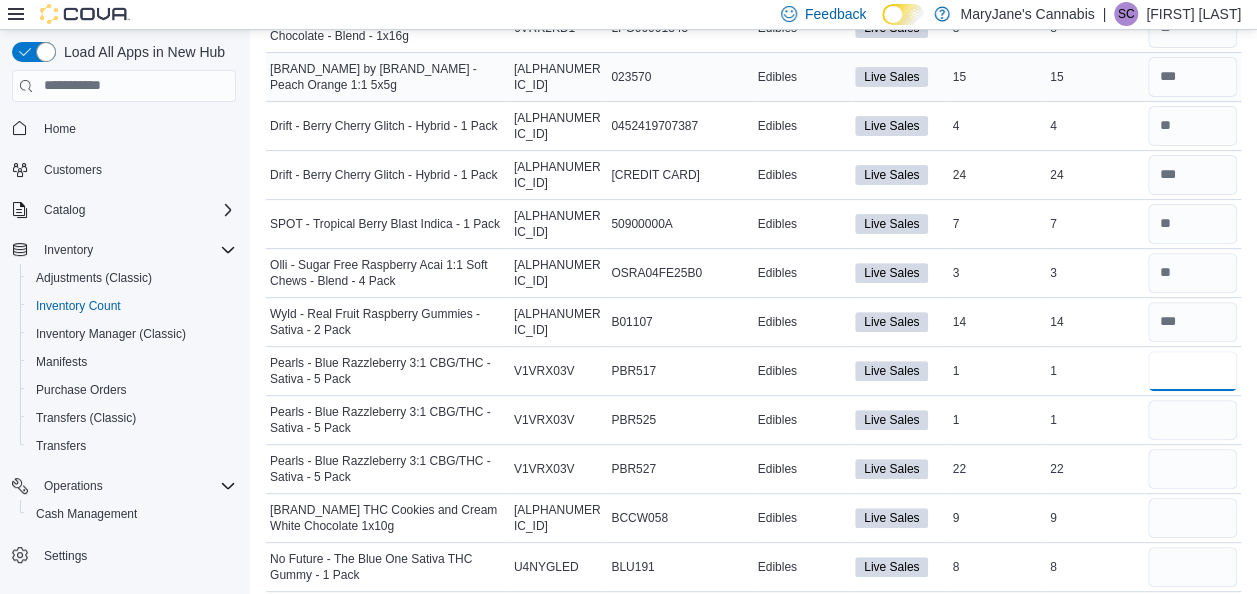 scroll, scrollTop: 234, scrollLeft: 0, axis: vertical 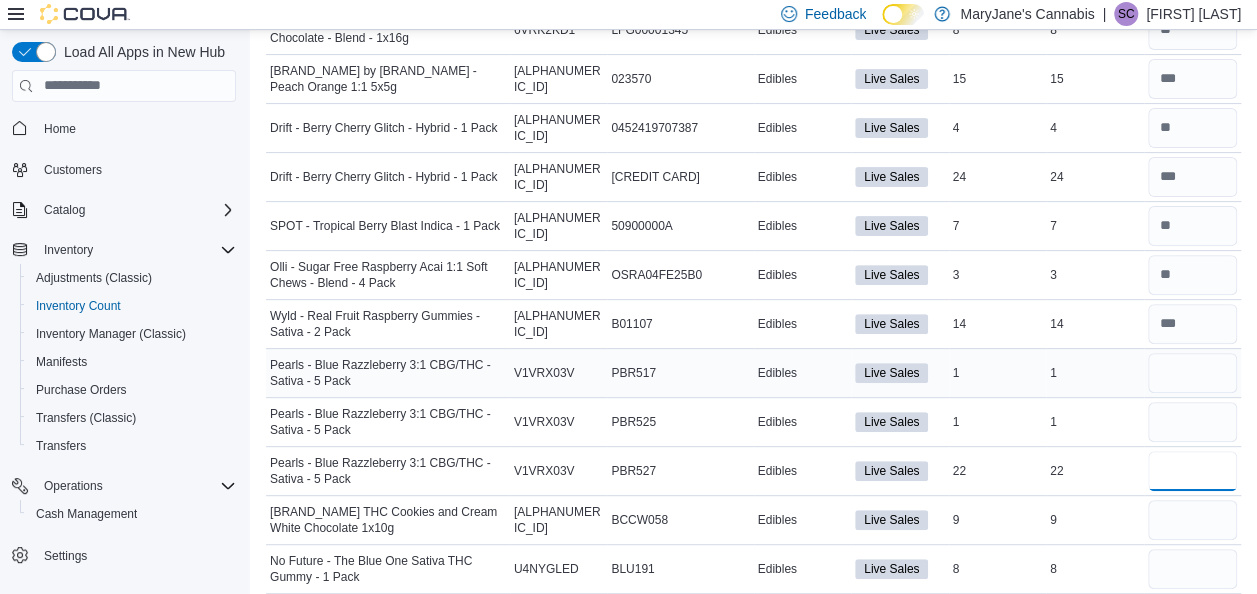 type on "**" 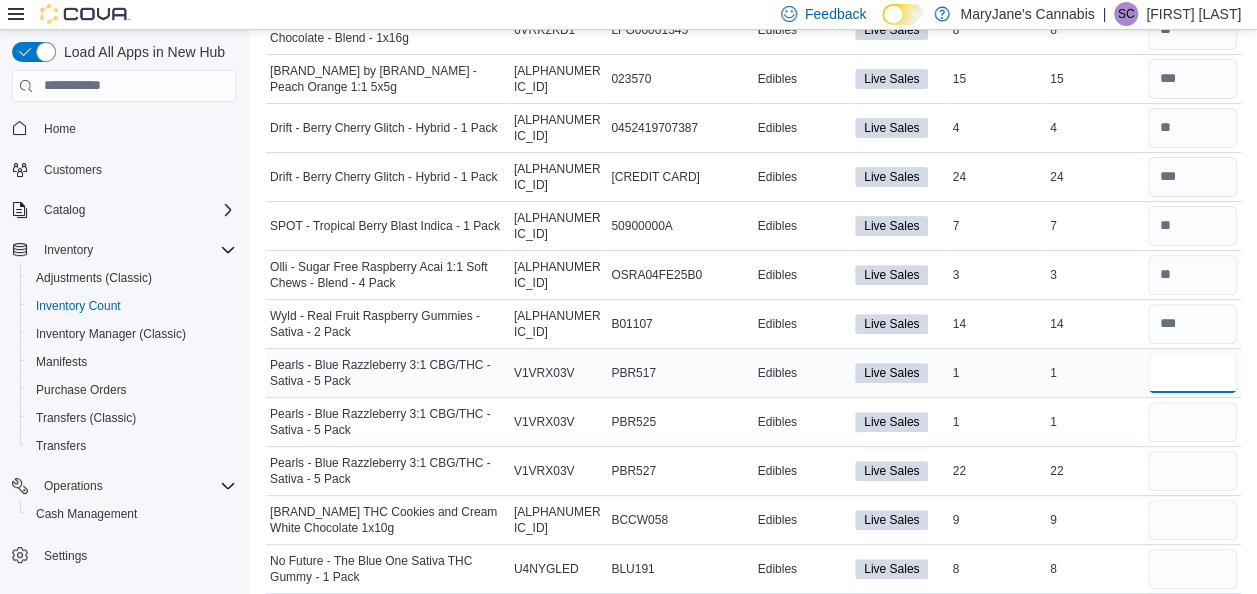 click at bounding box center (1193, 373) 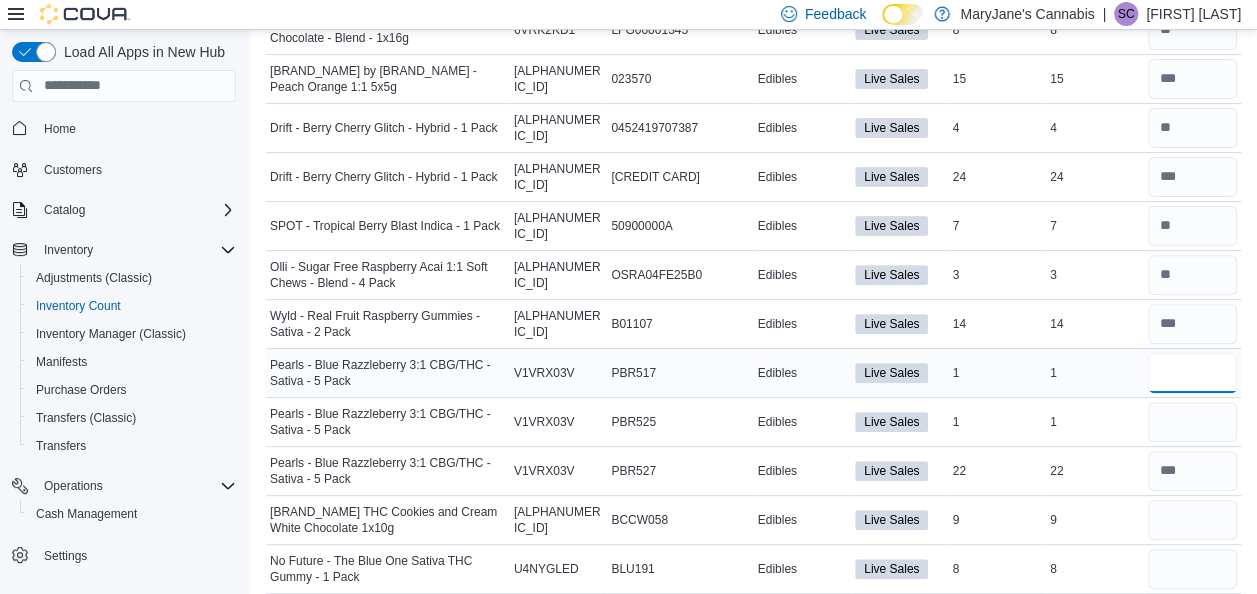 type on "*" 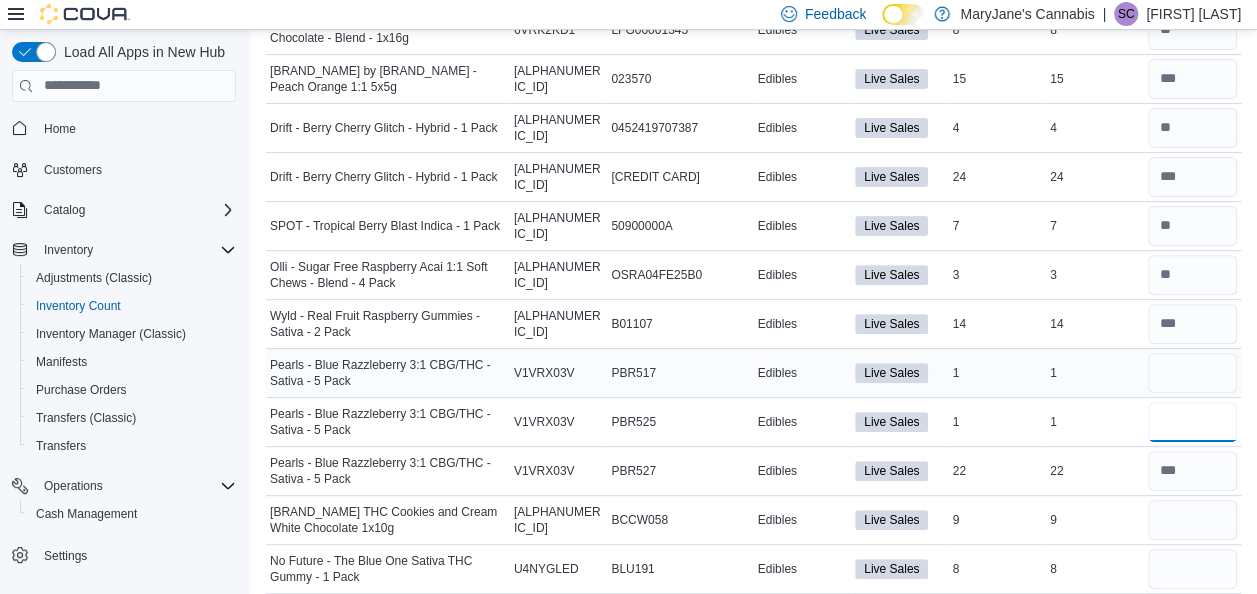 type 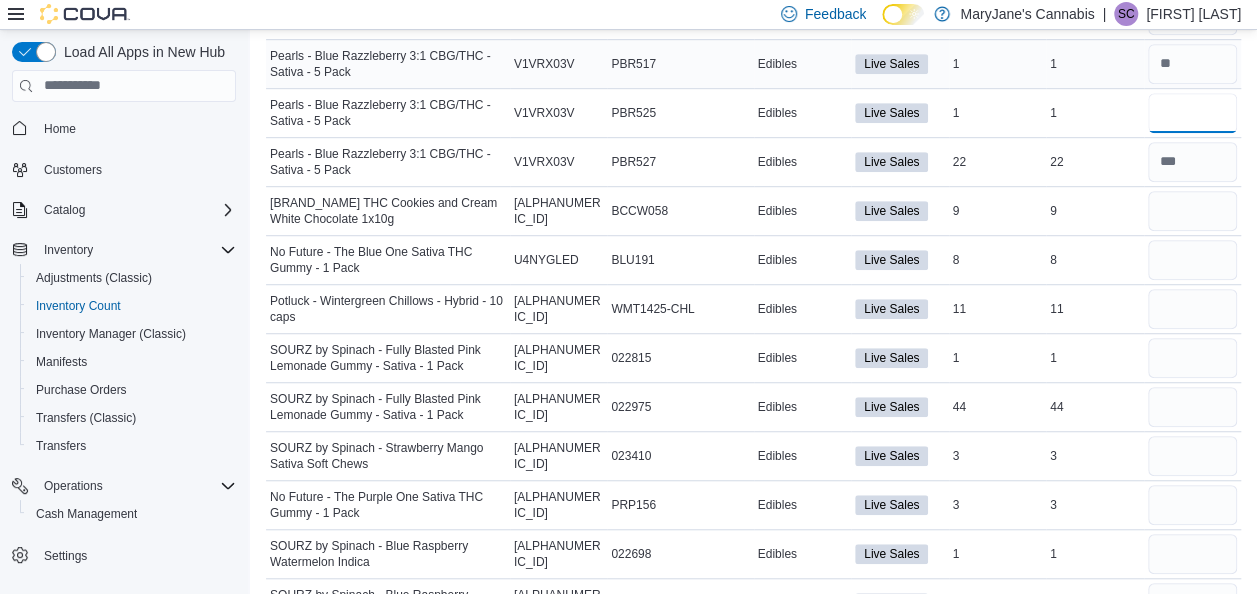 scroll, scrollTop: 559, scrollLeft: 0, axis: vertical 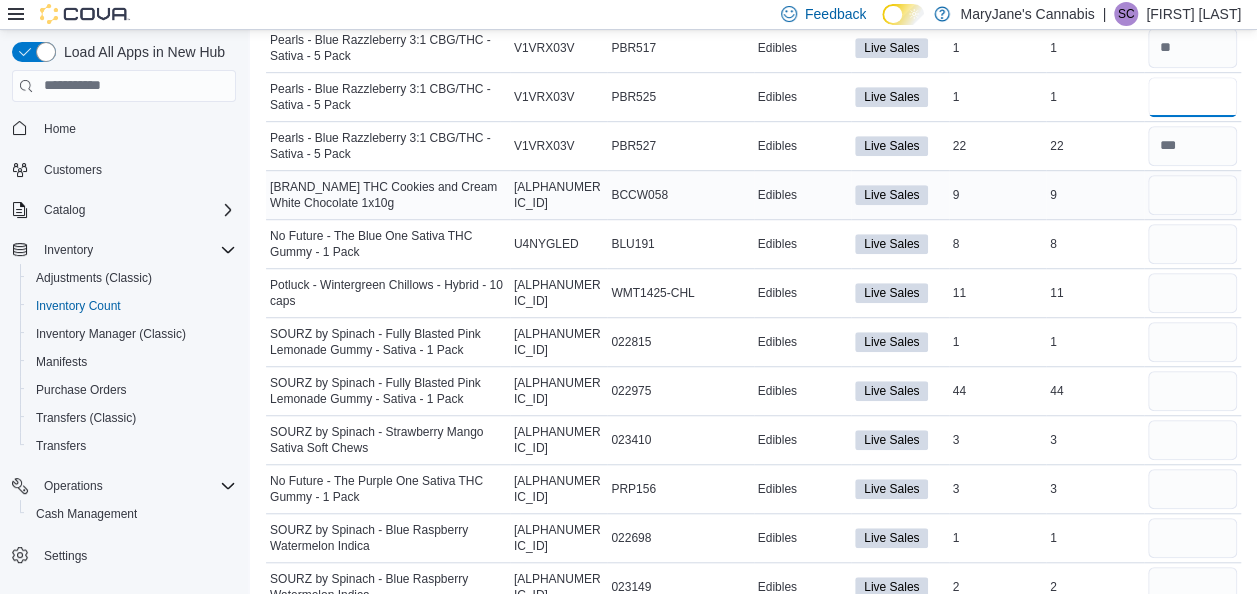 type on "*" 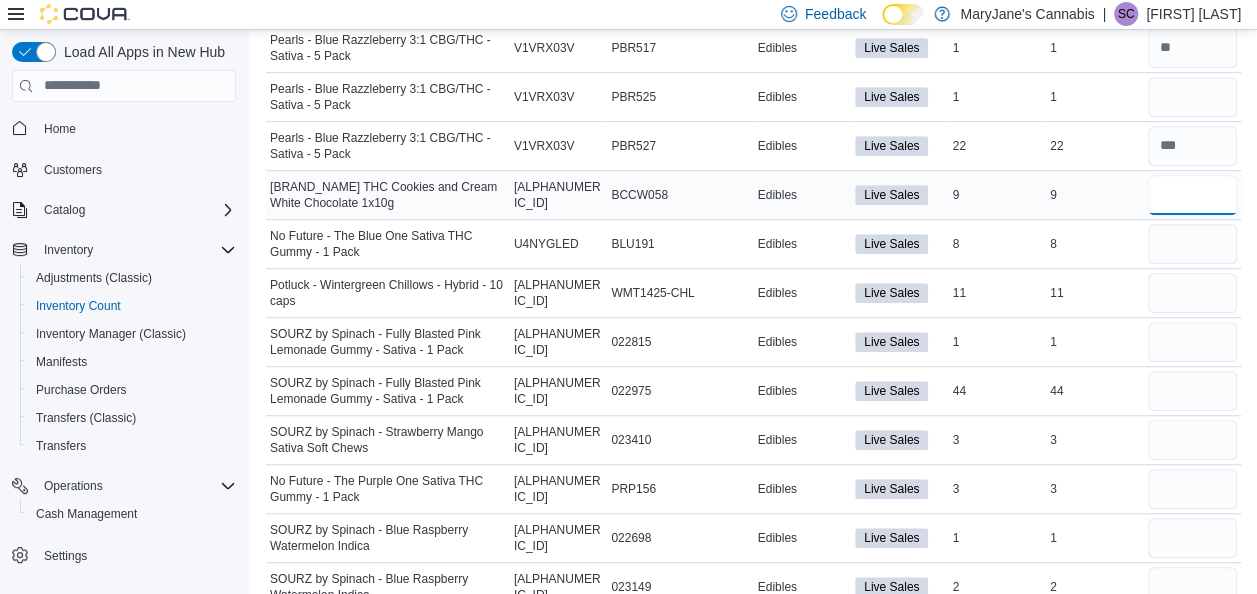 click at bounding box center [1193, 195] 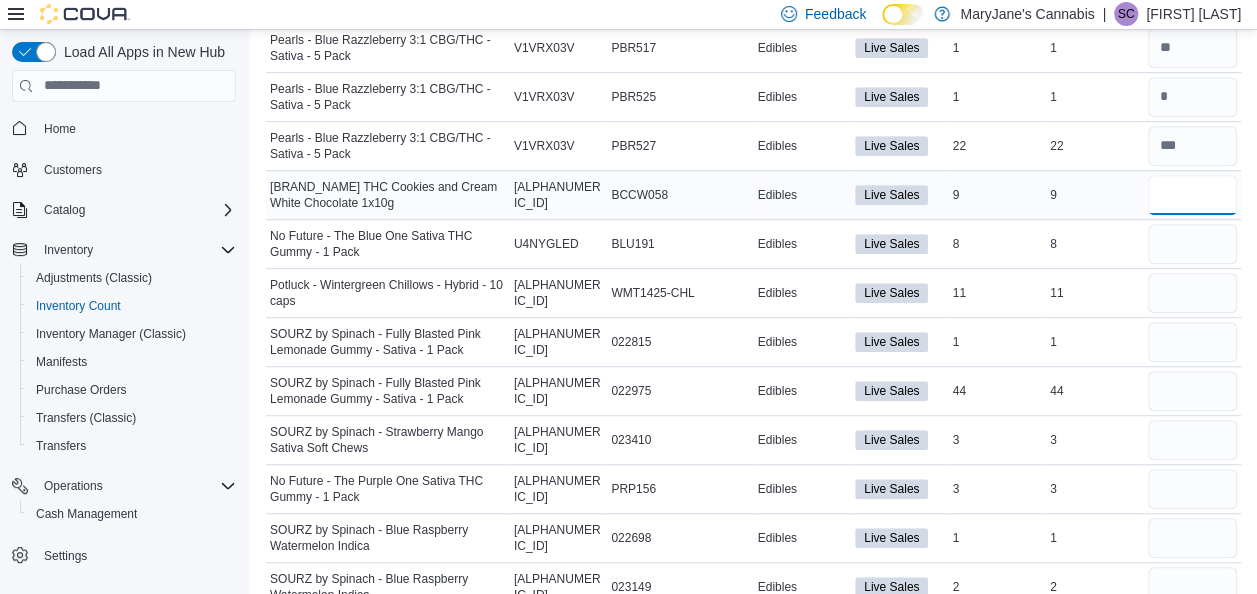click at bounding box center [1193, 195] 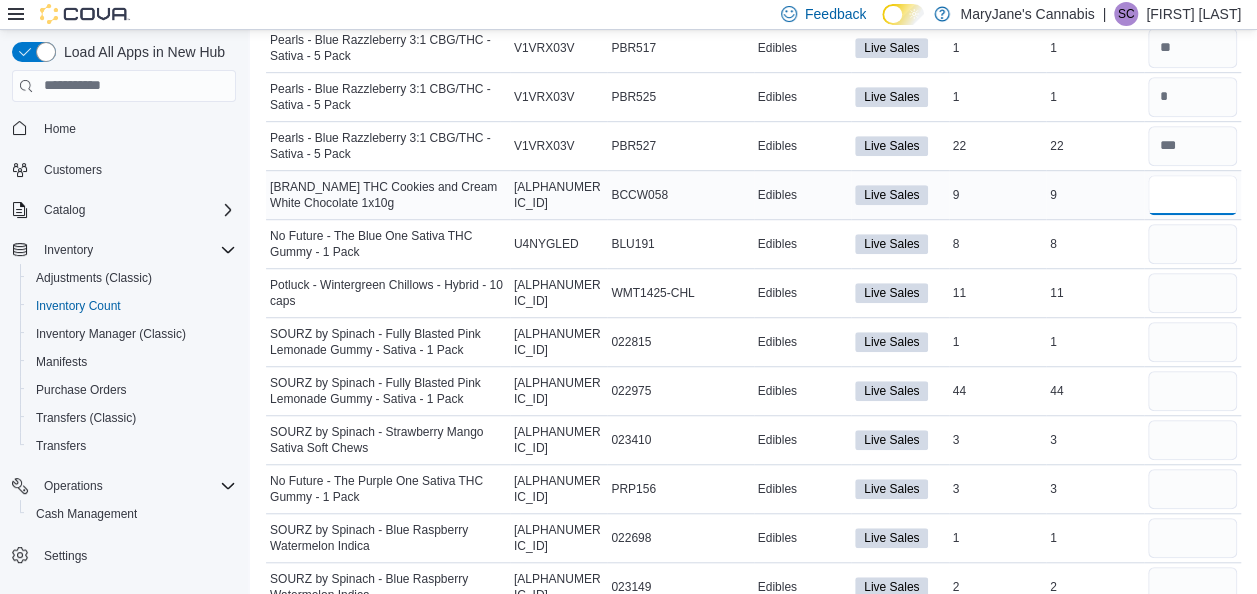 type on "*" 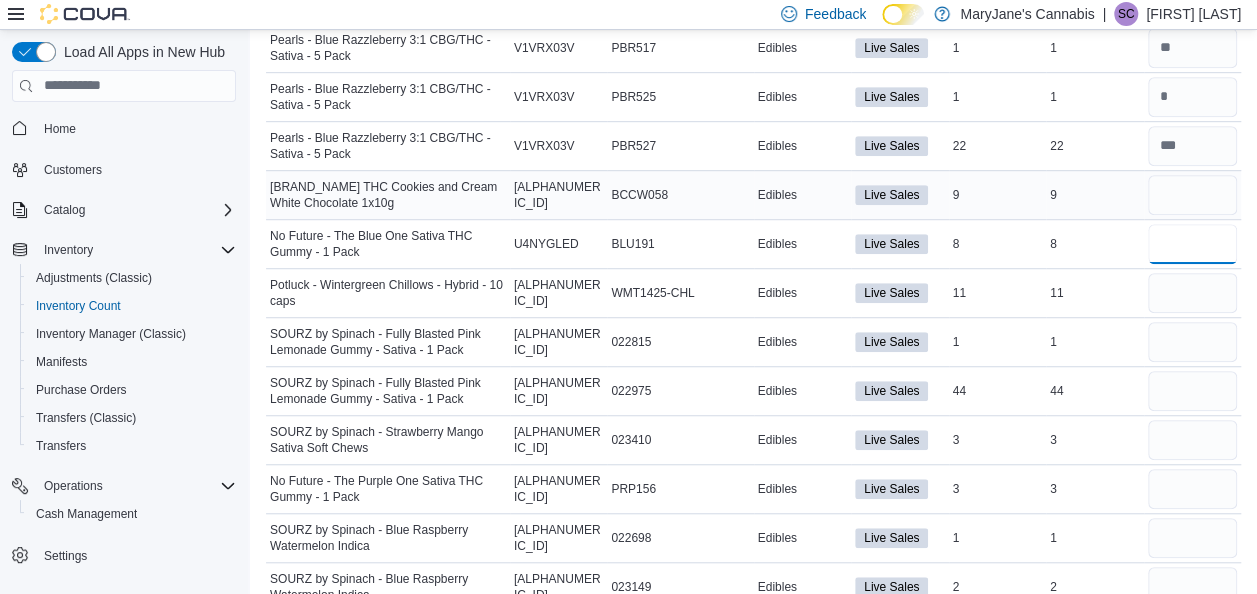 type 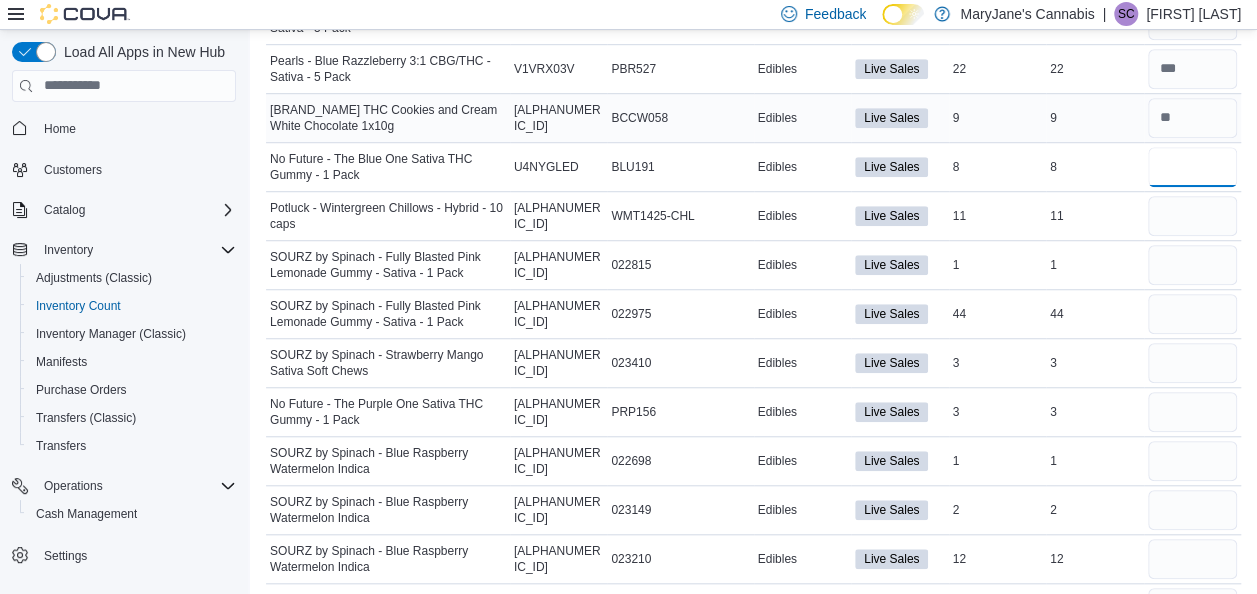 scroll, scrollTop: 637, scrollLeft: 0, axis: vertical 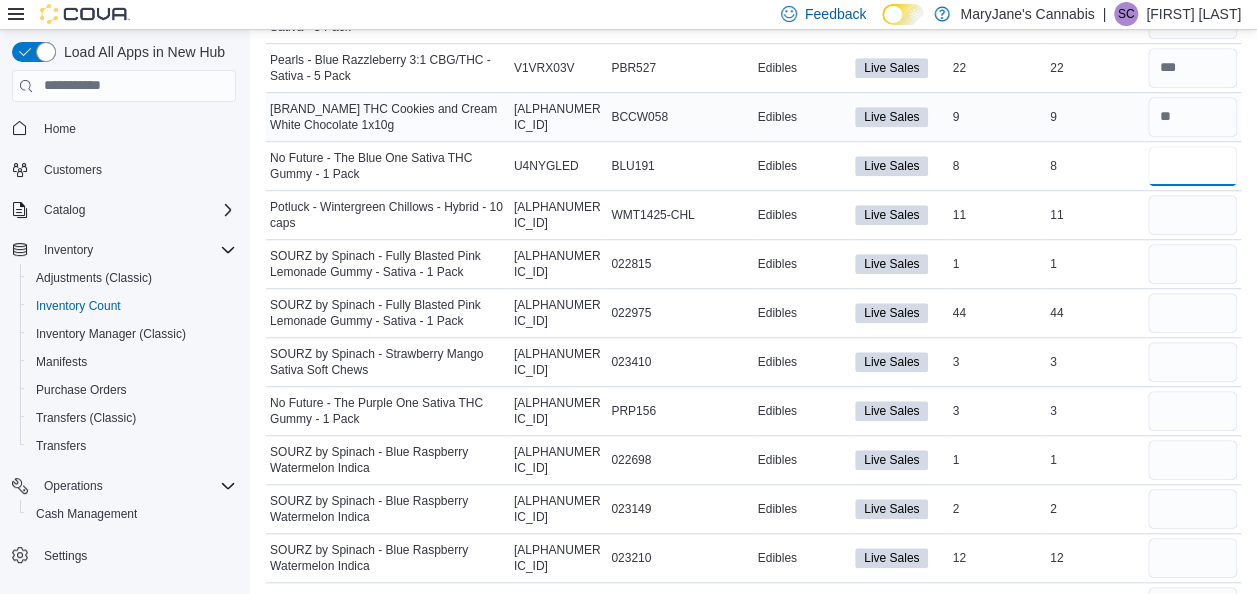 type on "*" 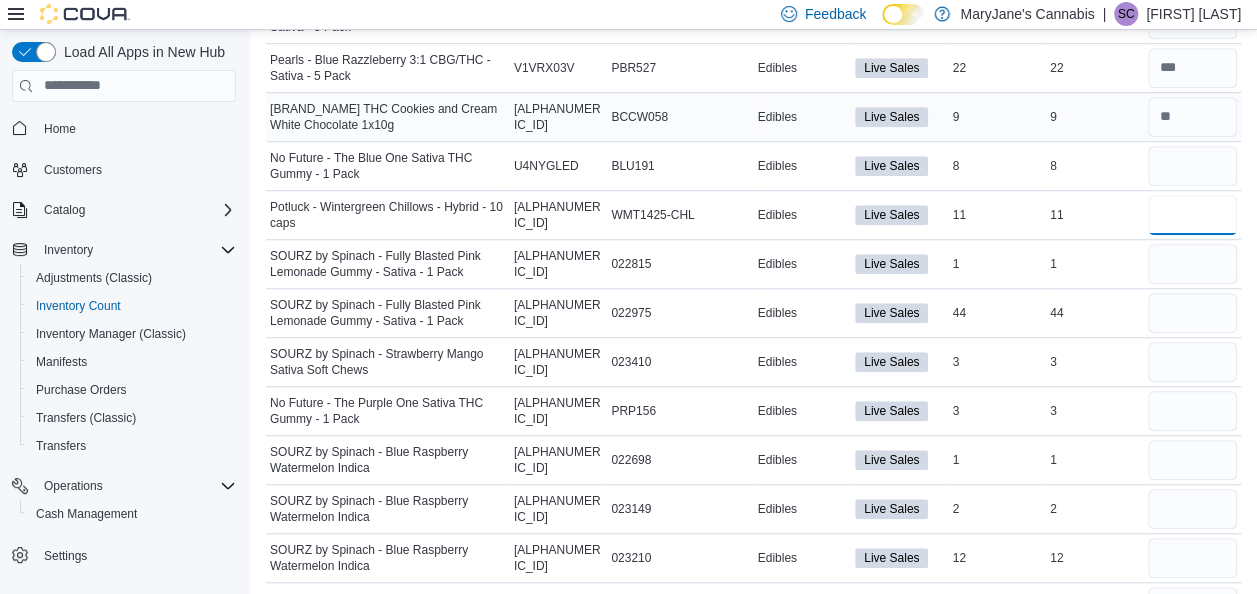type 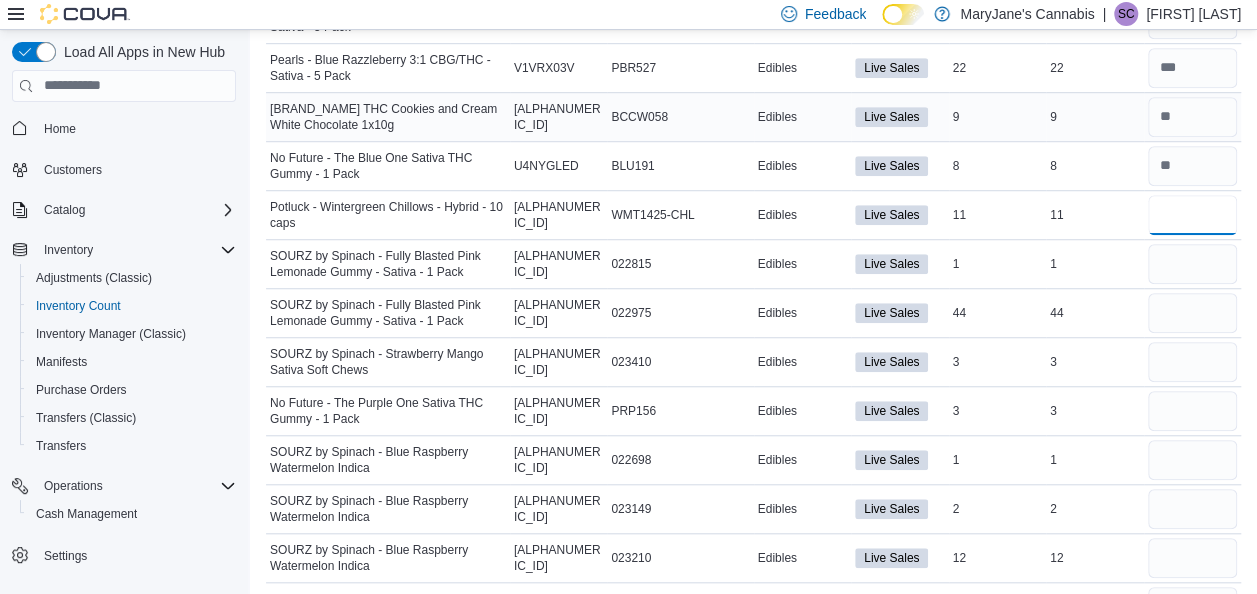 type on "**" 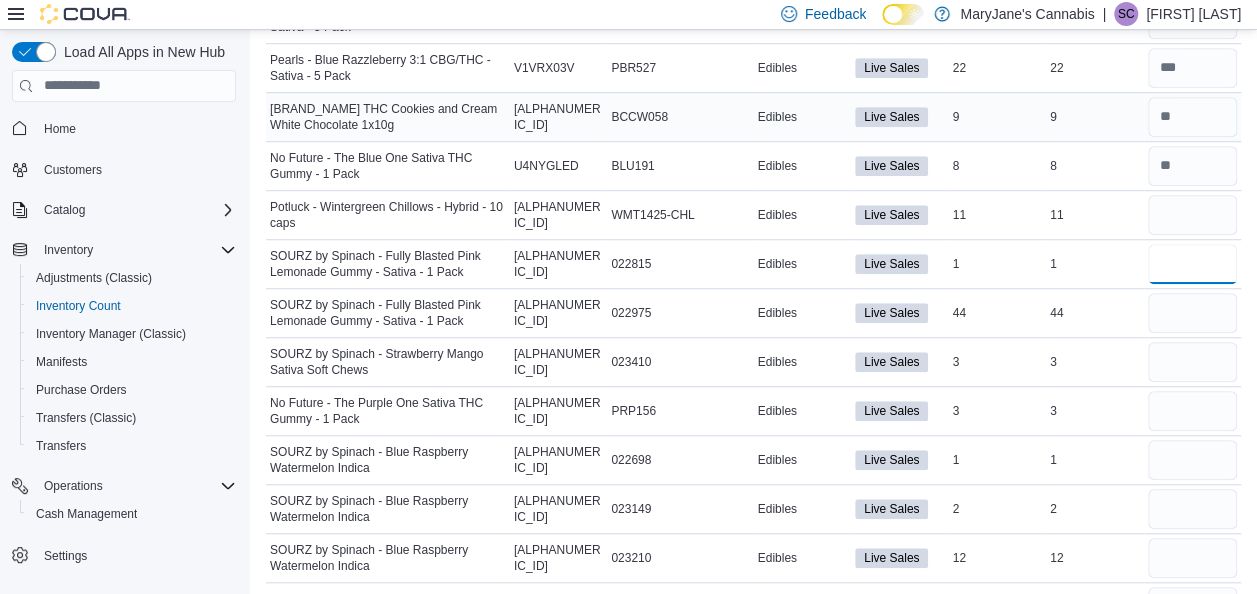 type 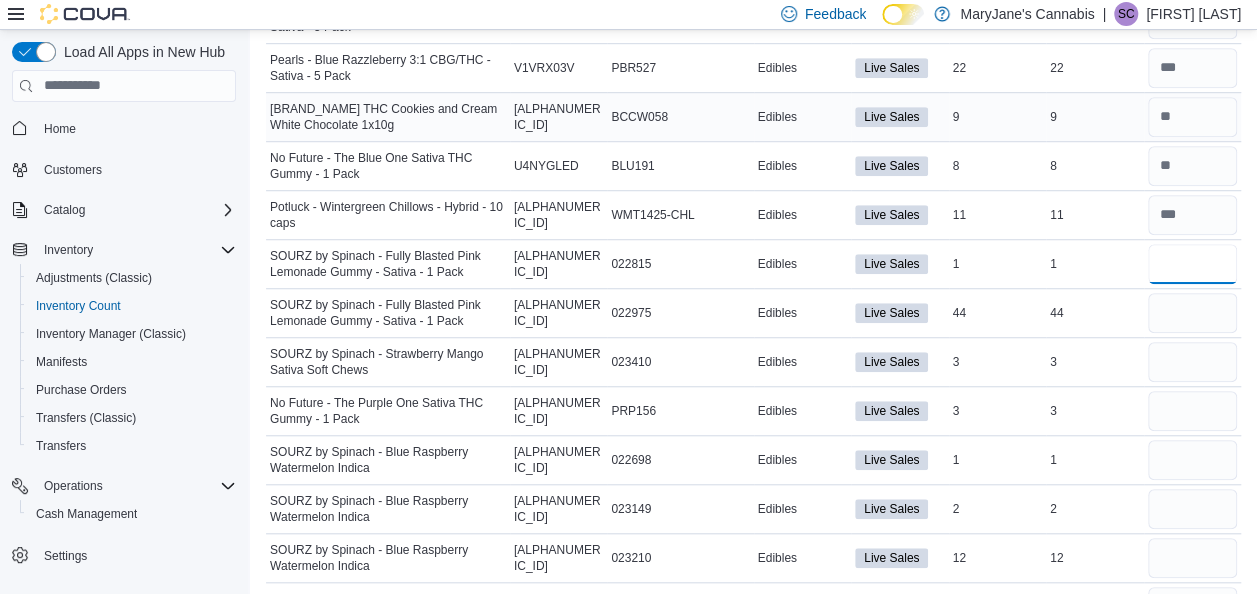 type on "*" 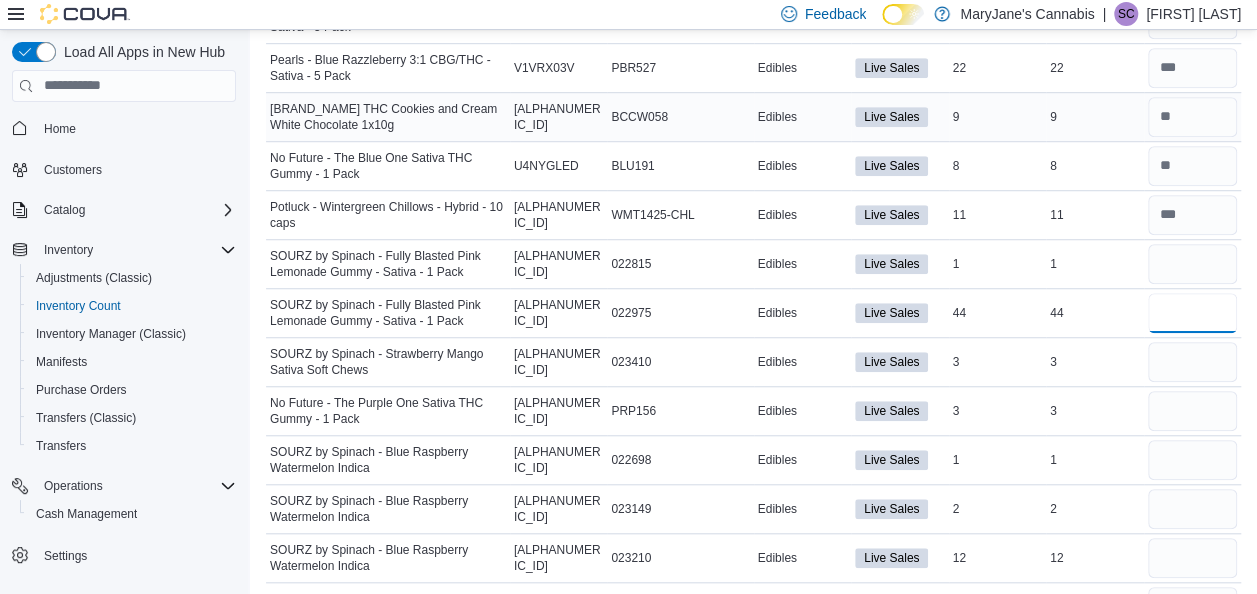 type 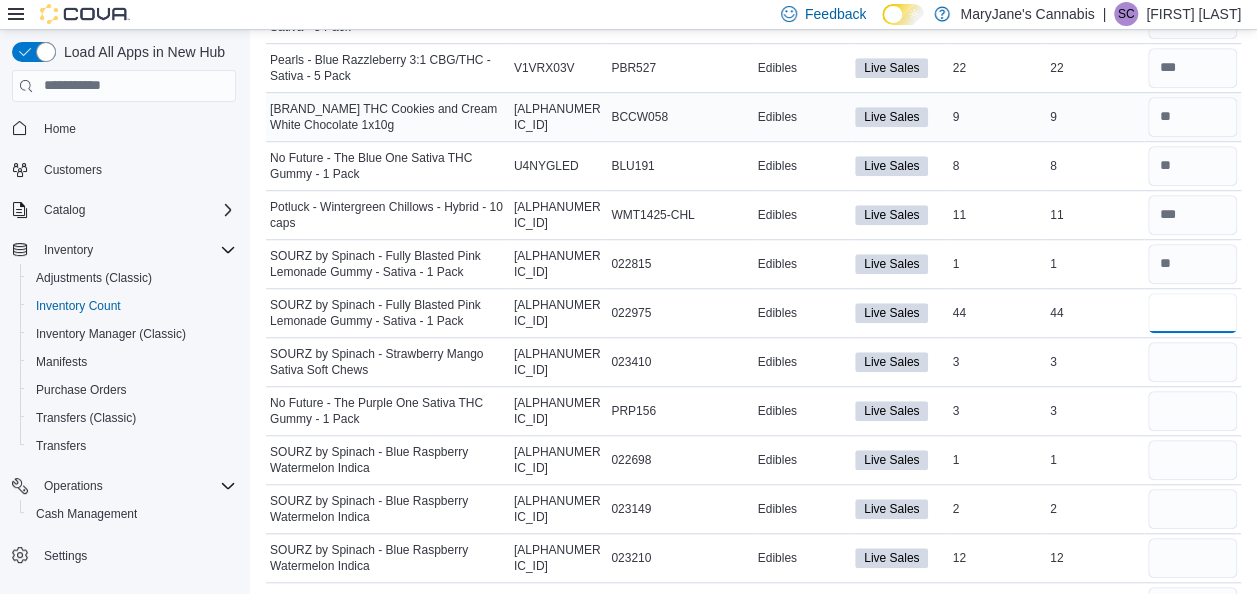 type on "**" 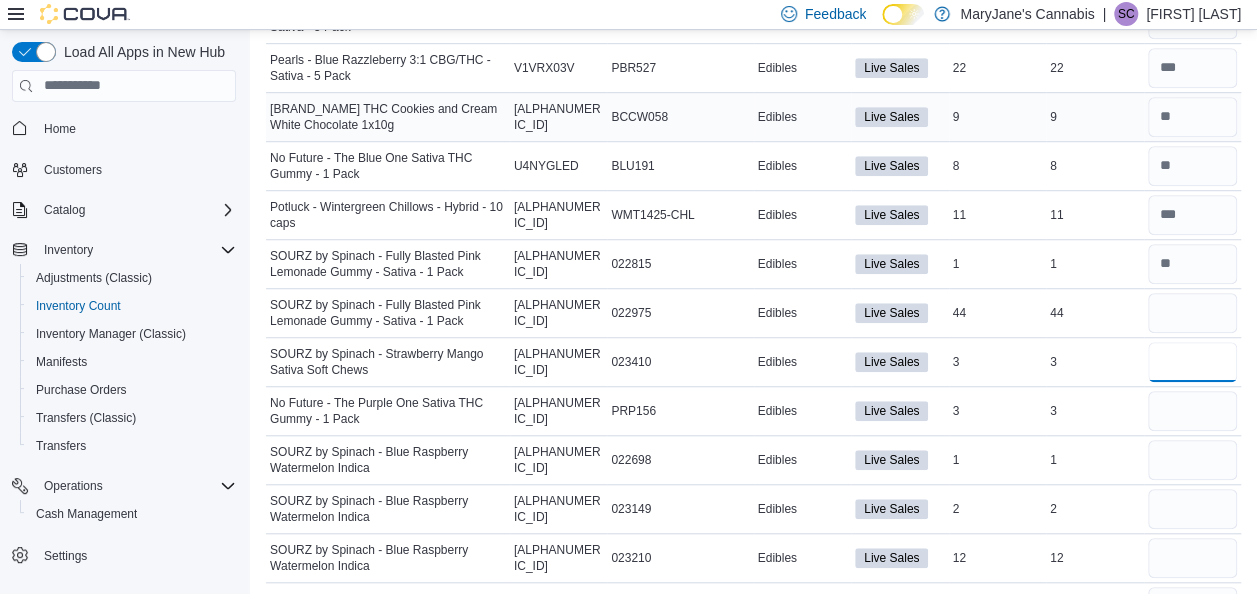 type 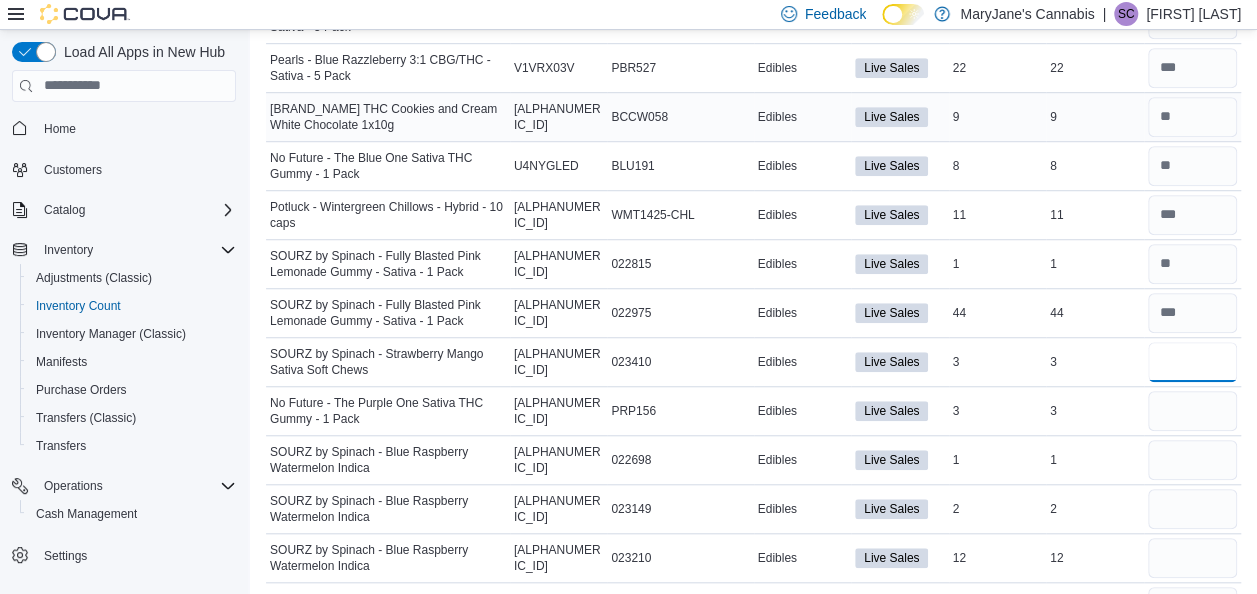 type on "*" 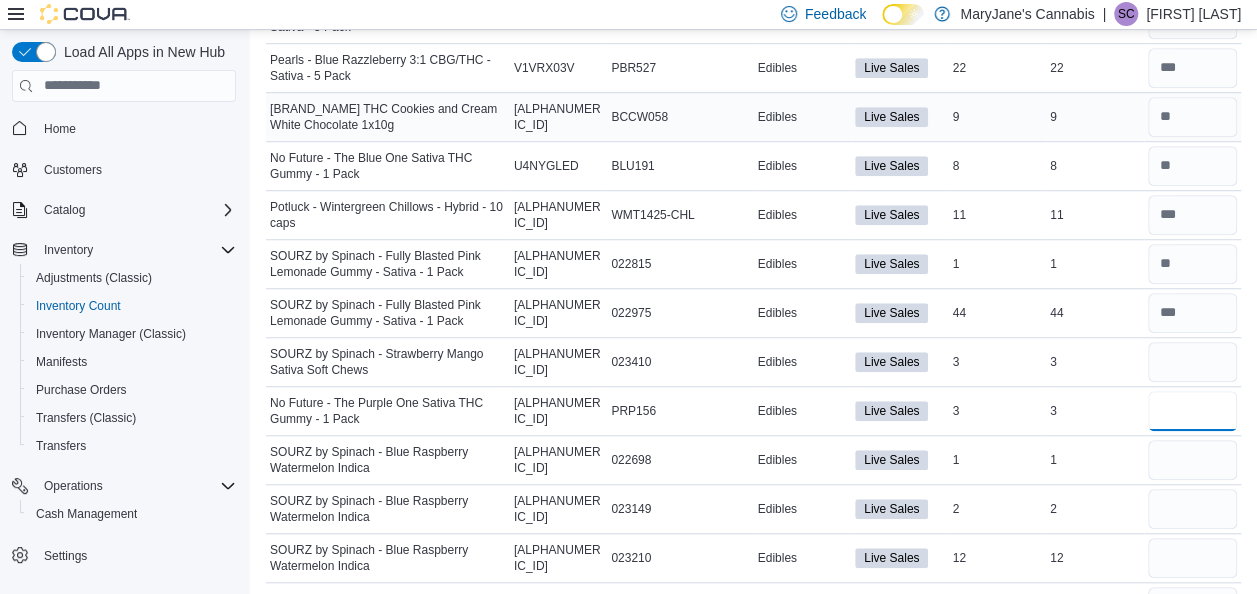 type 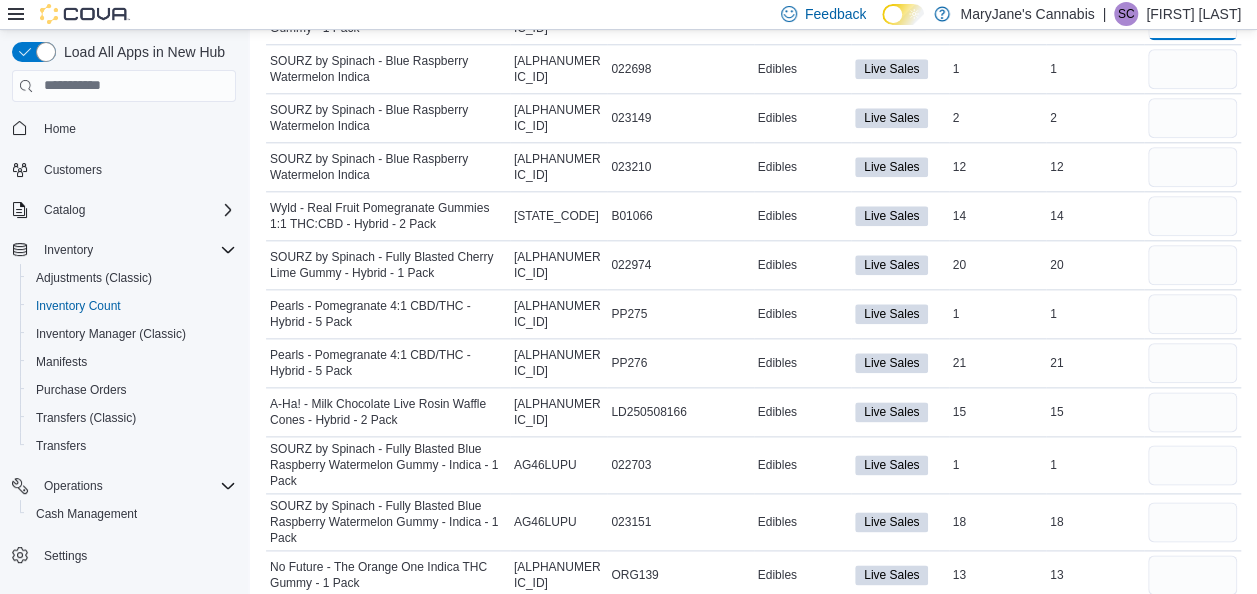 scroll, scrollTop: 1025, scrollLeft: 0, axis: vertical 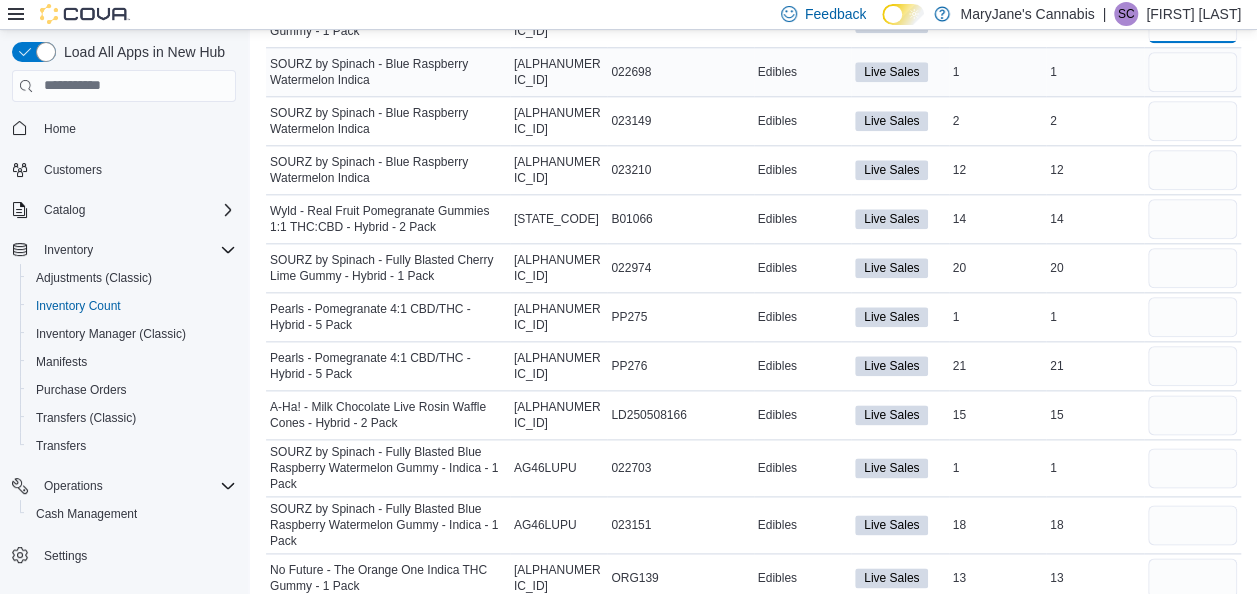 type on "*" 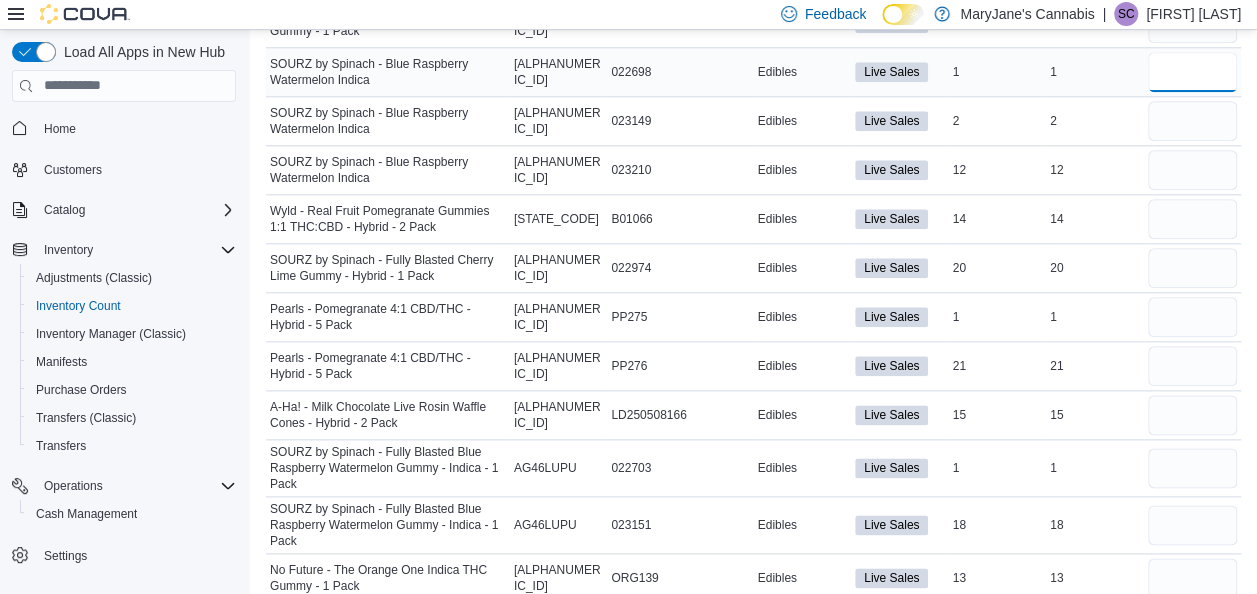 click at bounding box center [1193, 72] 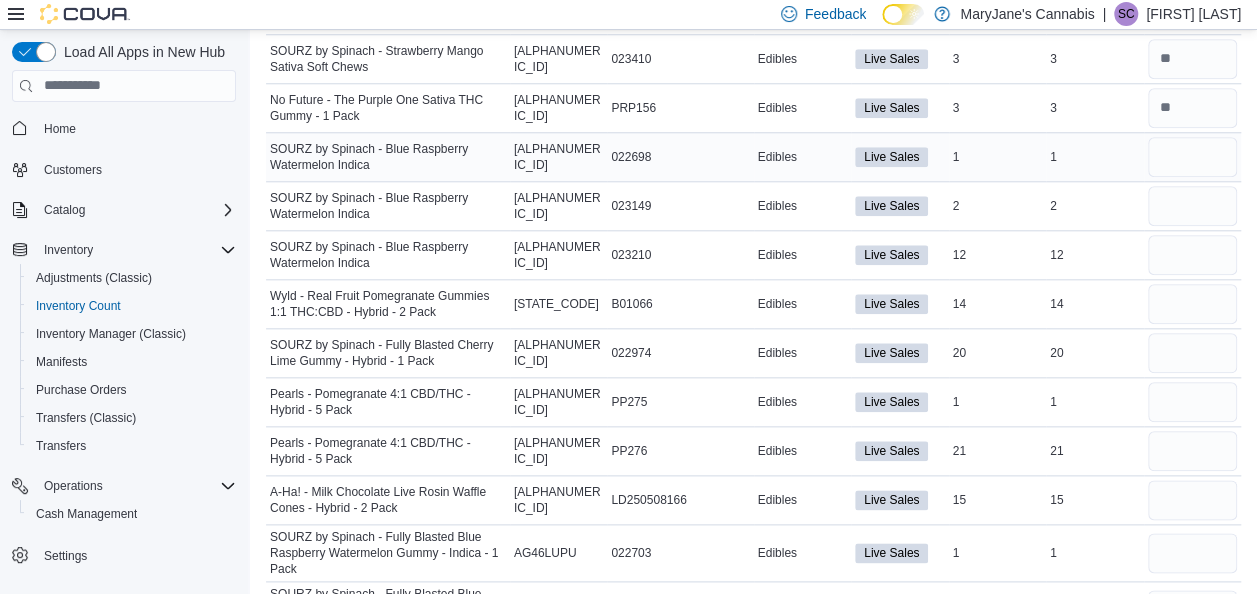 scroll, scrollTop: 942, scrollLeft: 0, axis: vertical 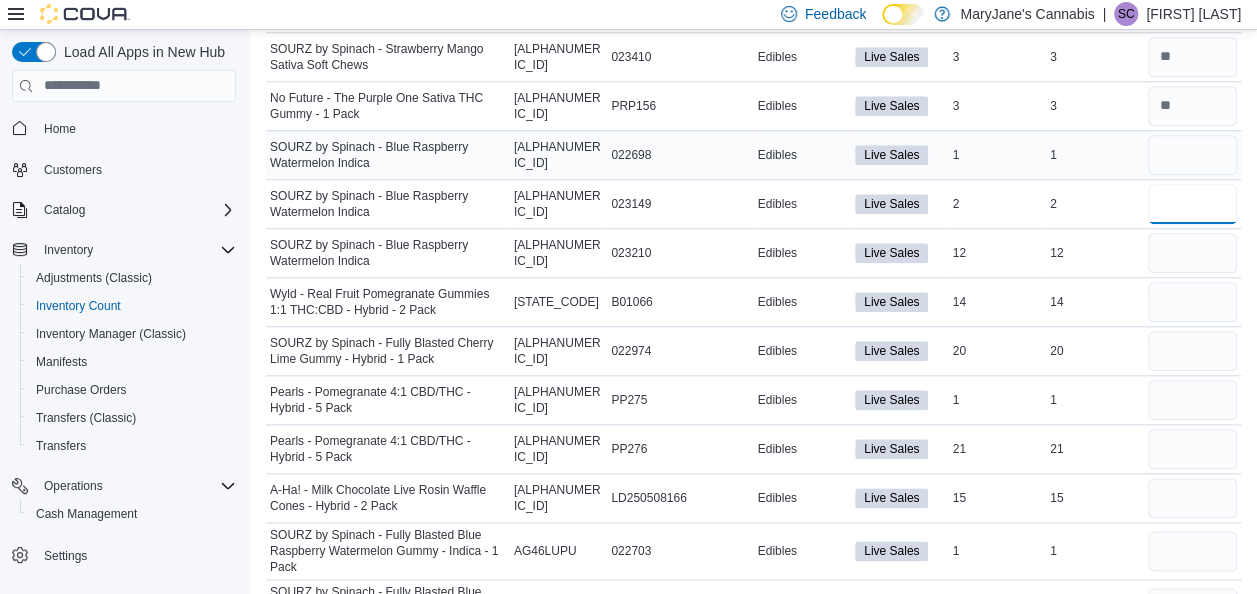 type on "*" 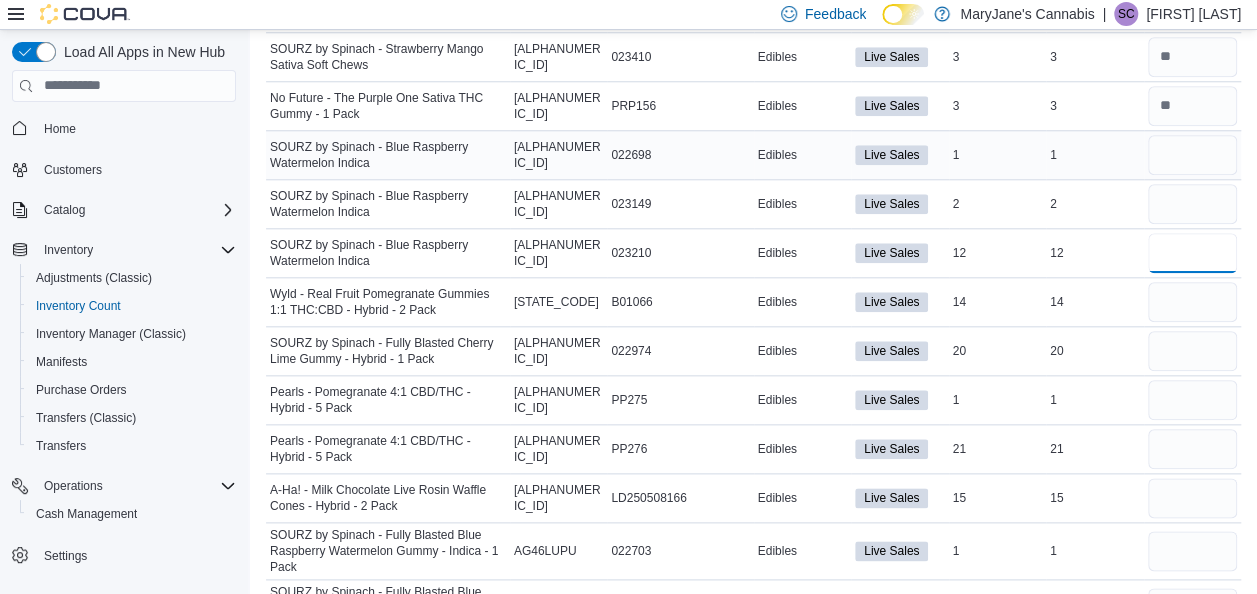 type 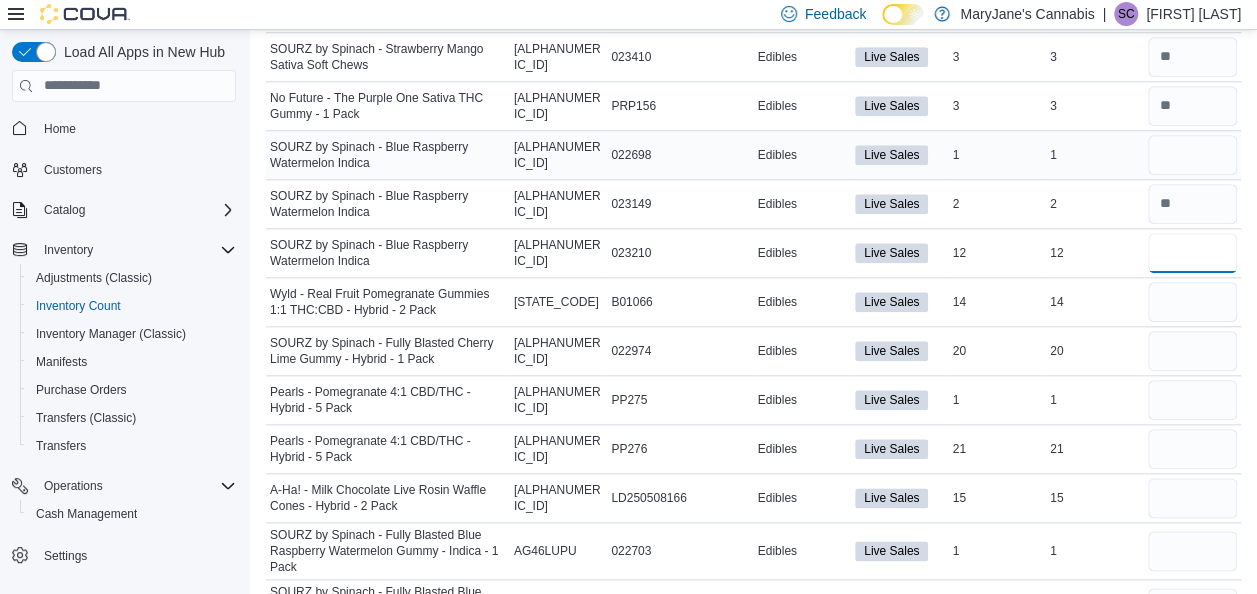 type on "**" 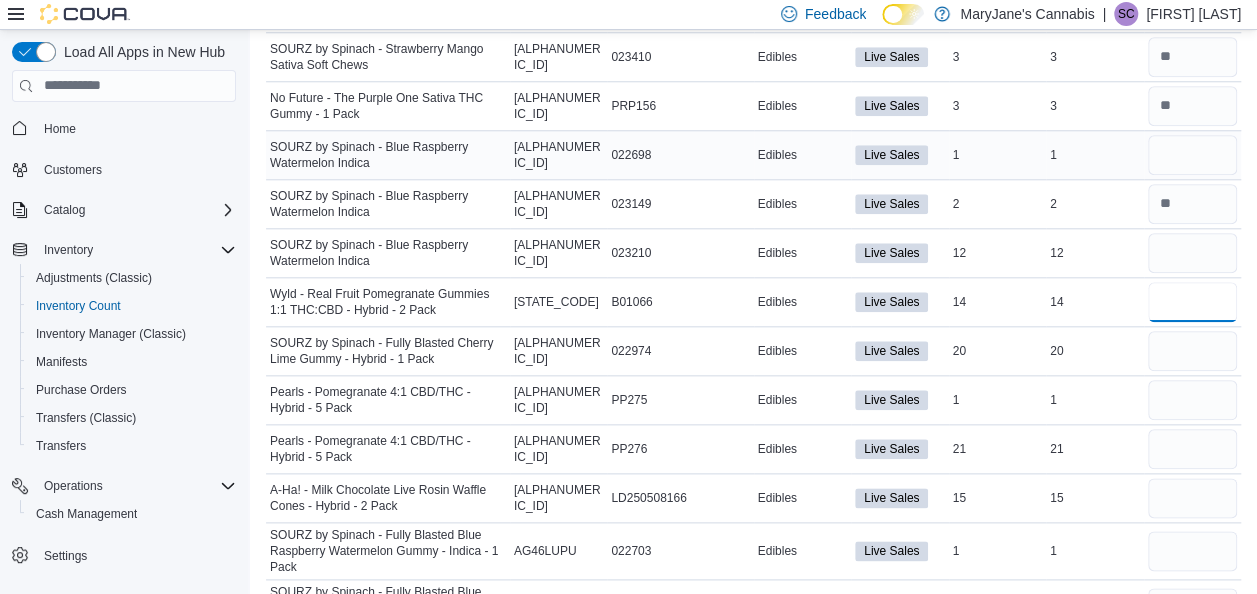 type 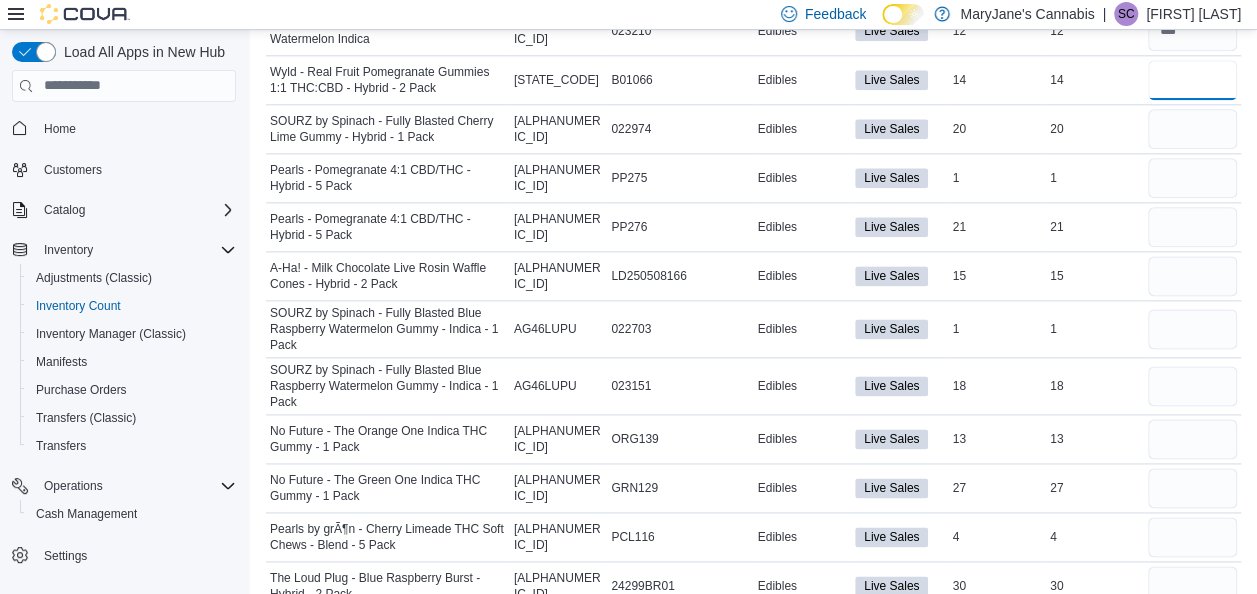 scroll, scrollTop: 1165, scrollLeft: 0, axis: vertical 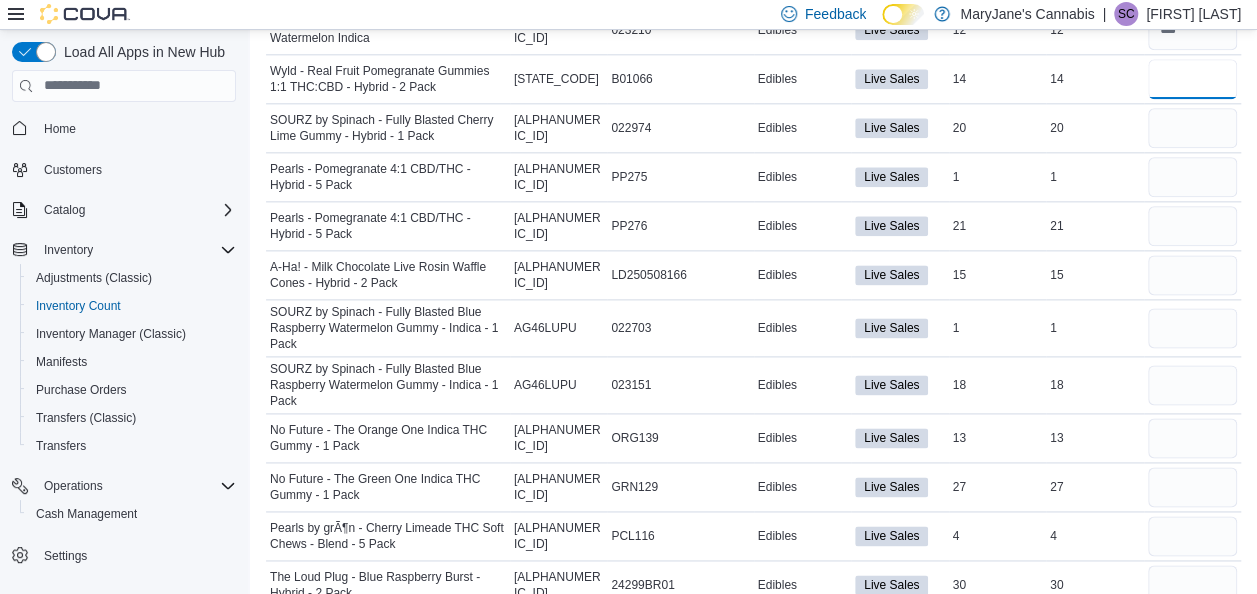type on "**" 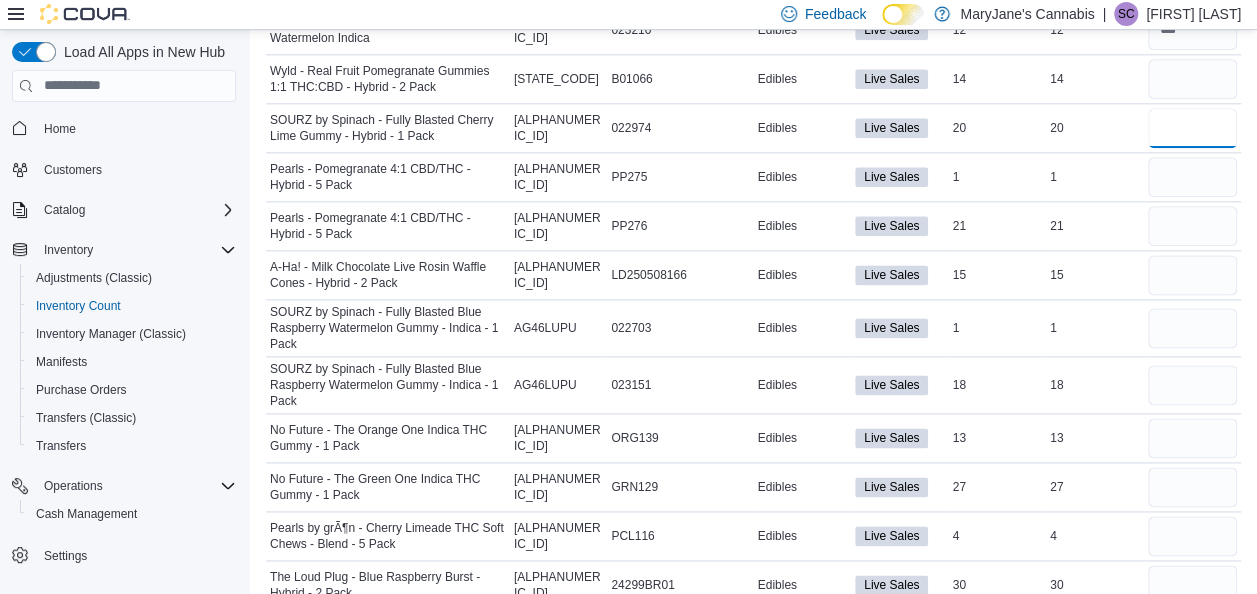 type 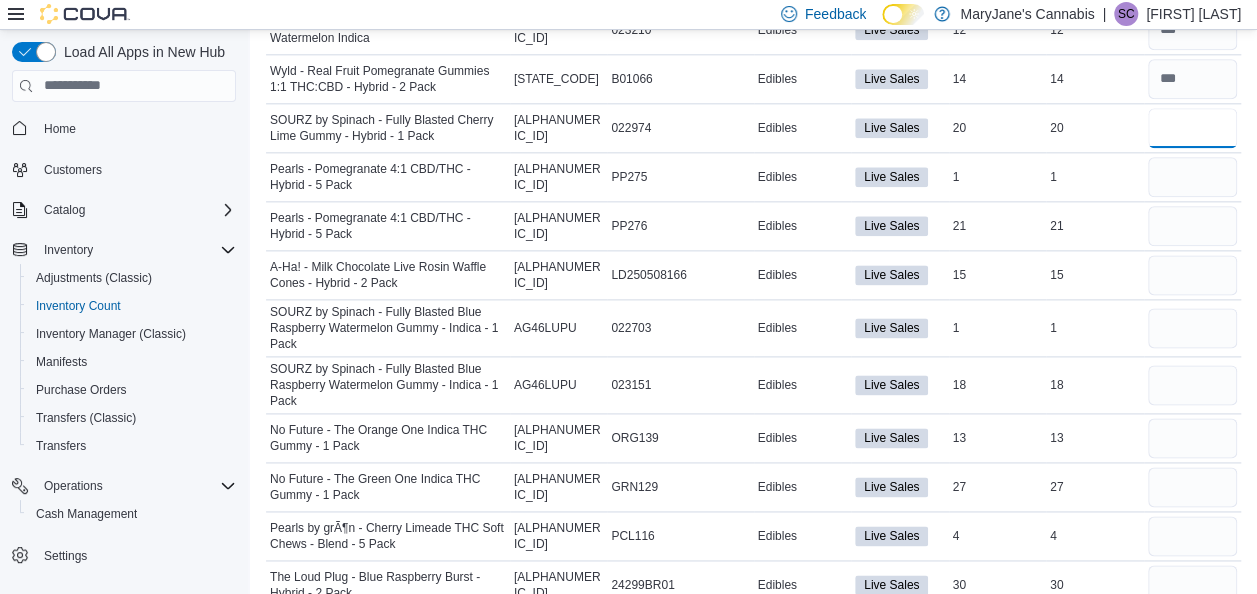 type on "**" 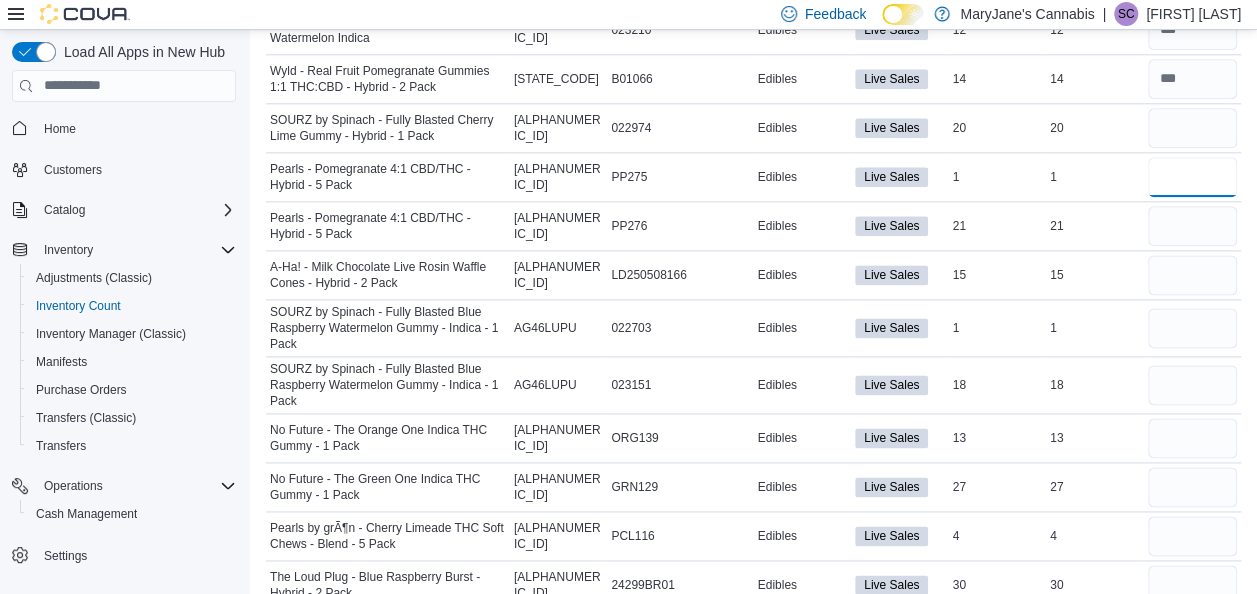 type 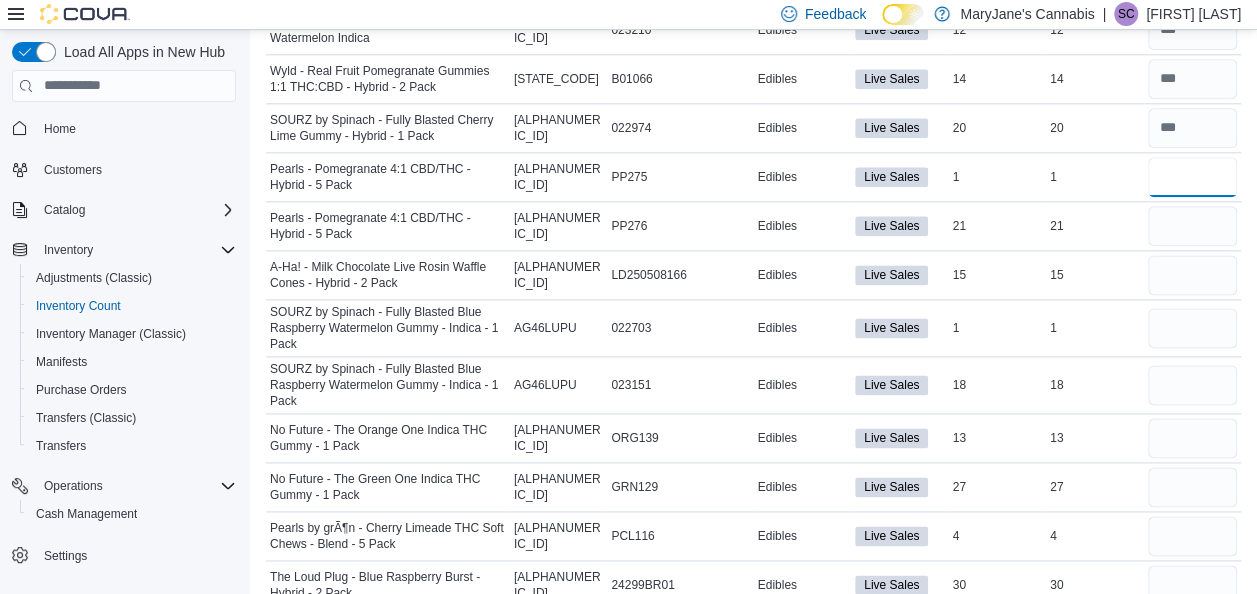 type on "*" 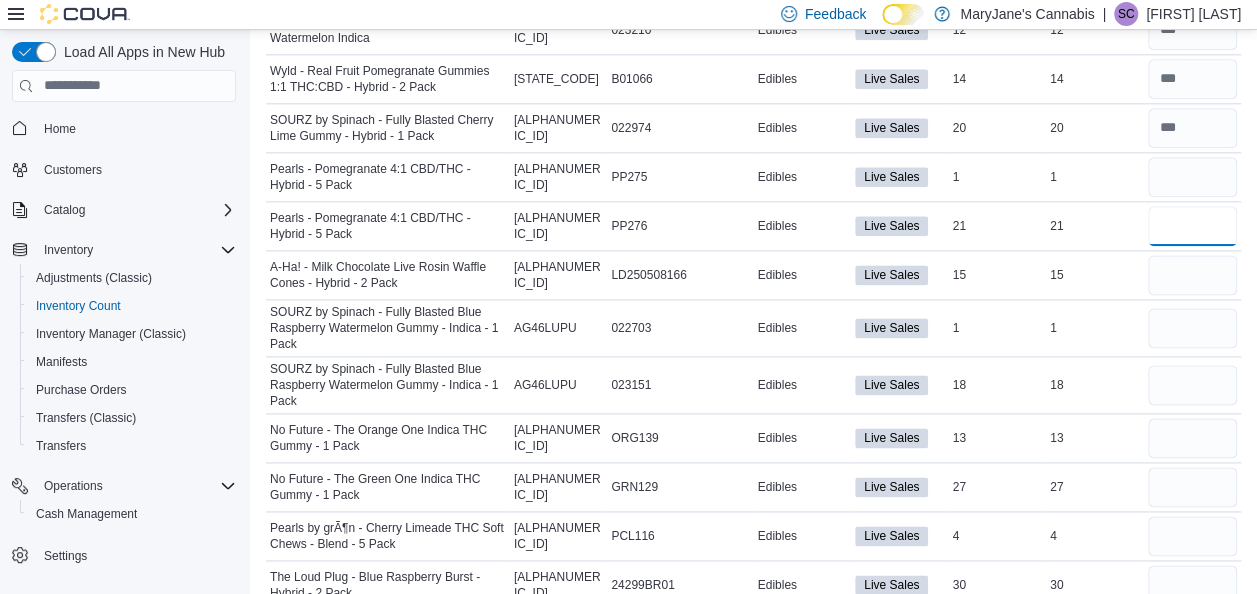 type 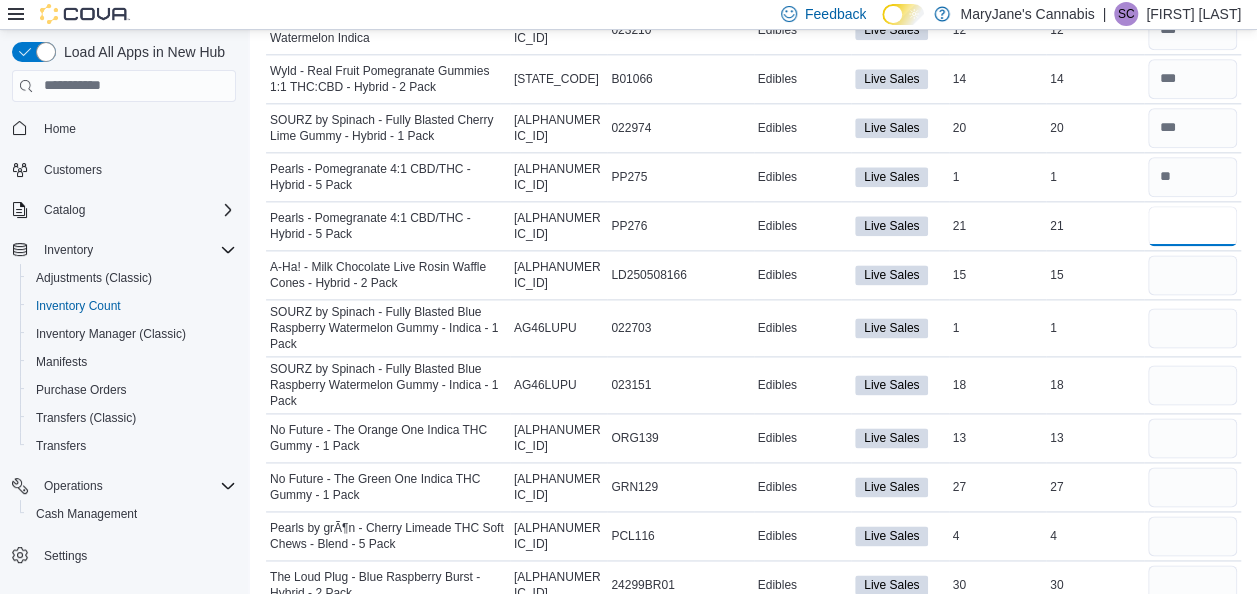 type on "**" 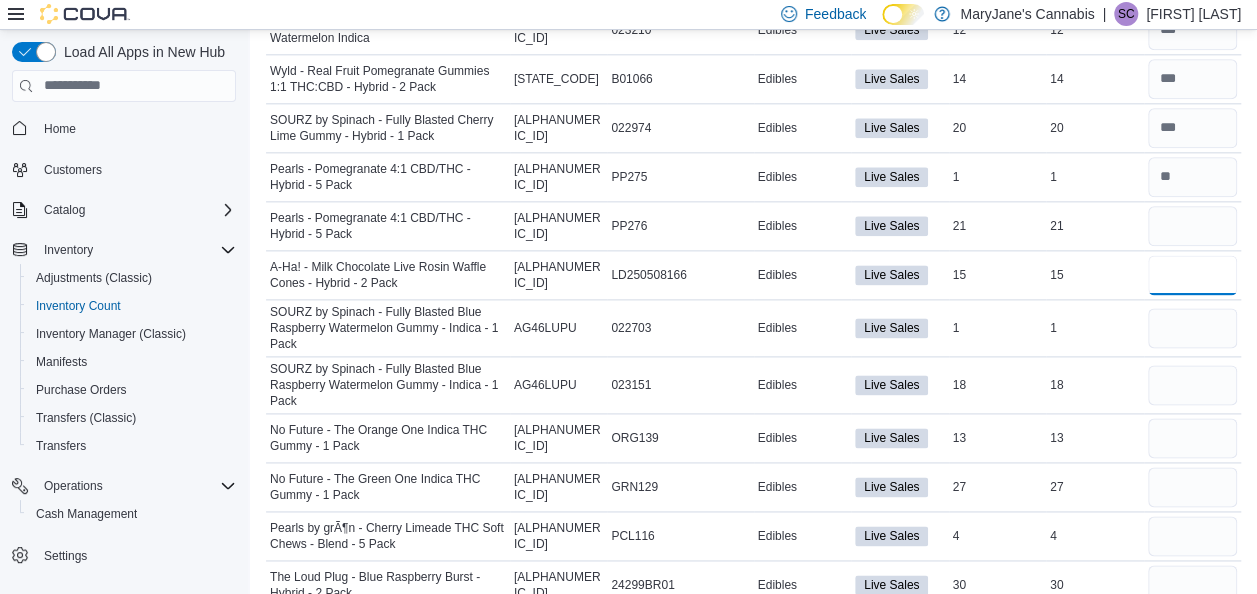 type 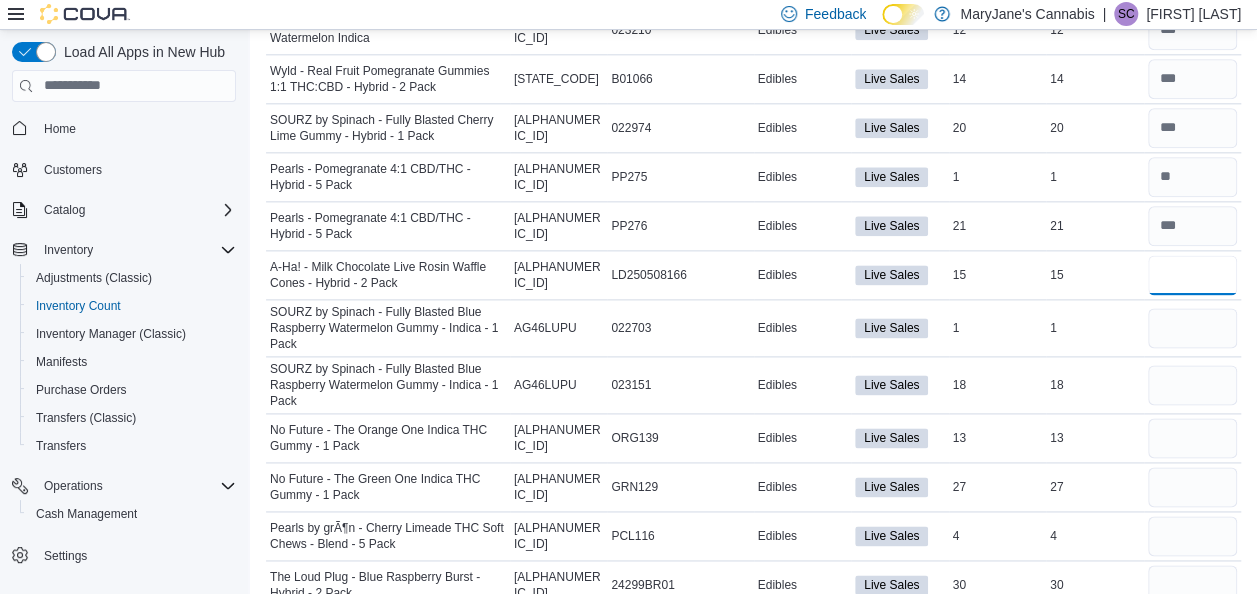 type on "**" 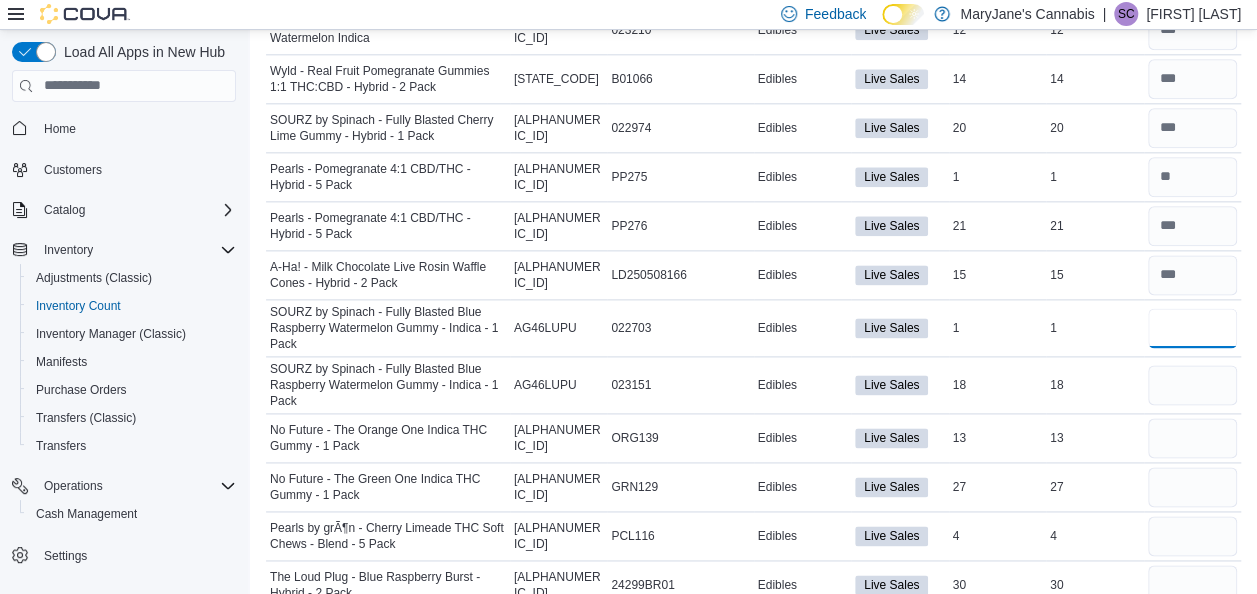 type 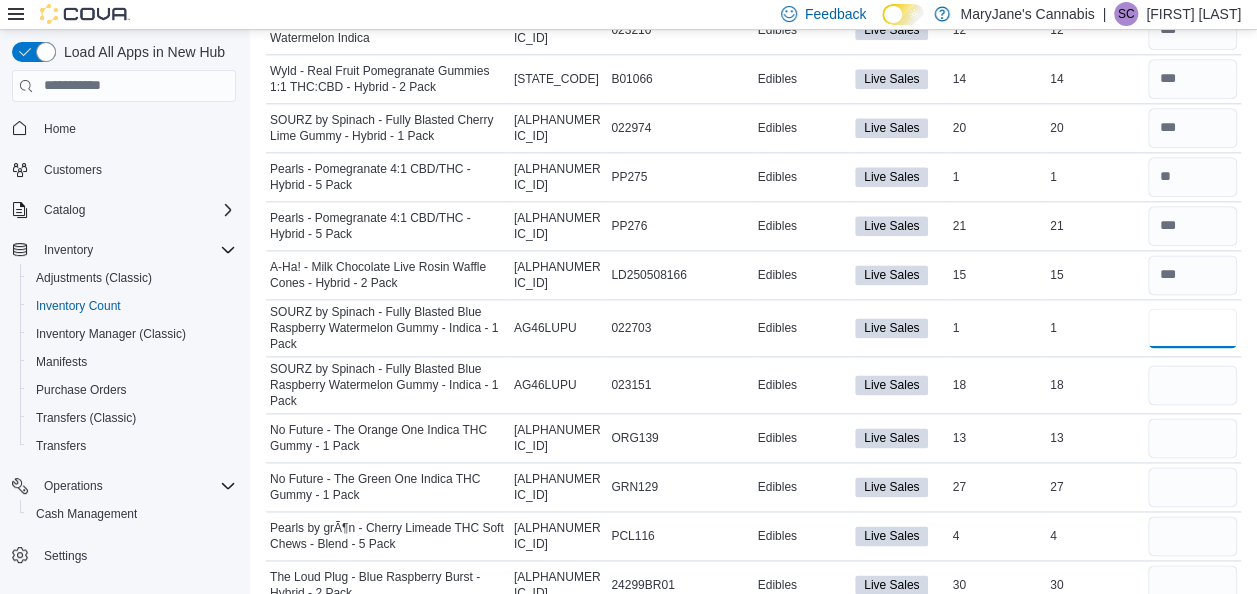 type on "*" 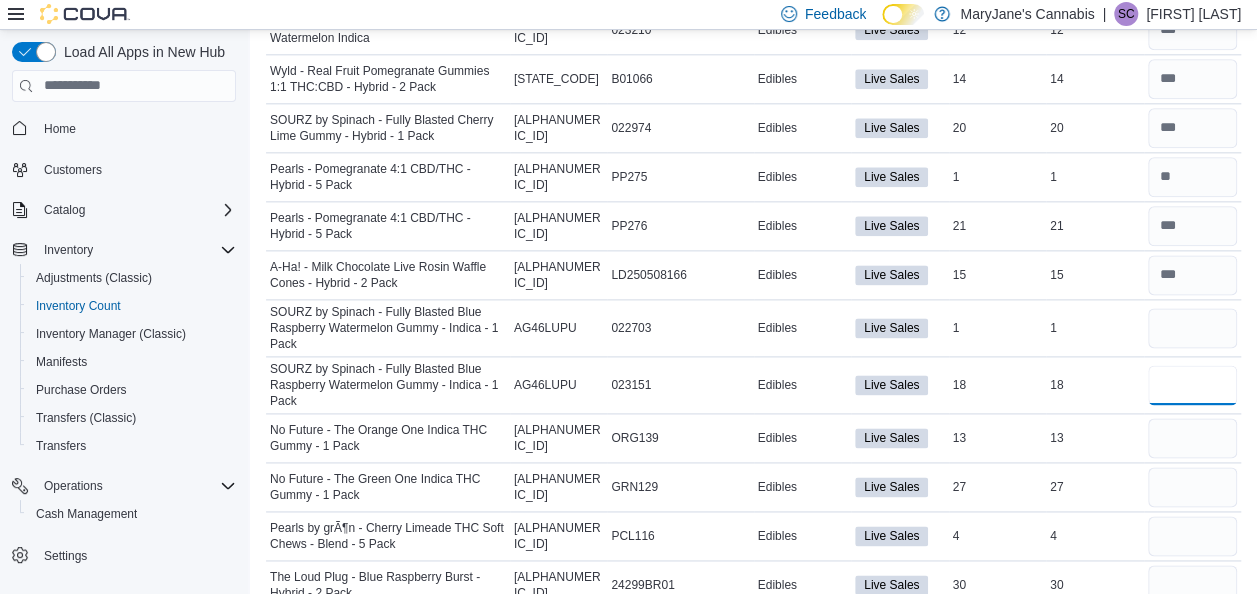 type 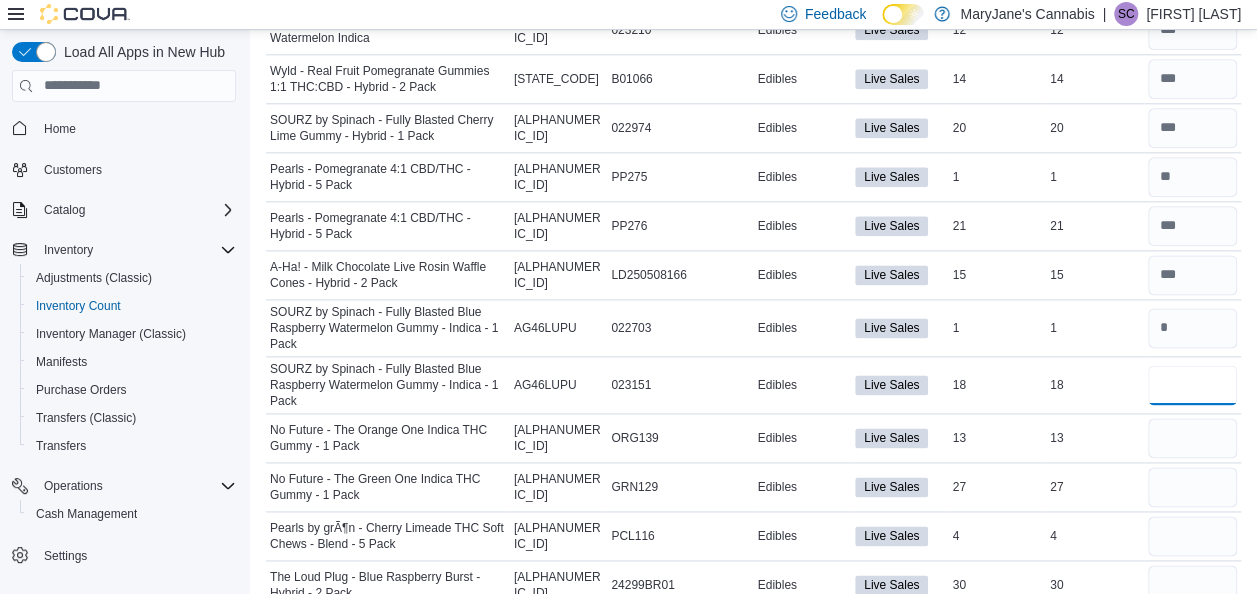 scroll, scrollTop: 1283, scrollLeft: 0, axis: vertical 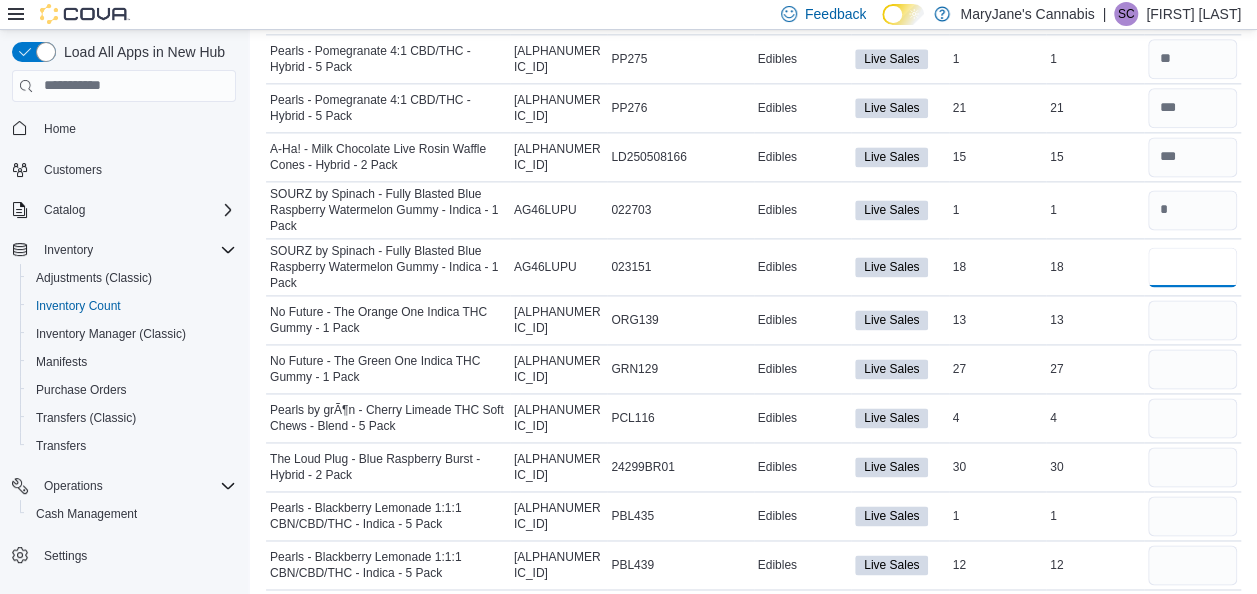 type on "**" 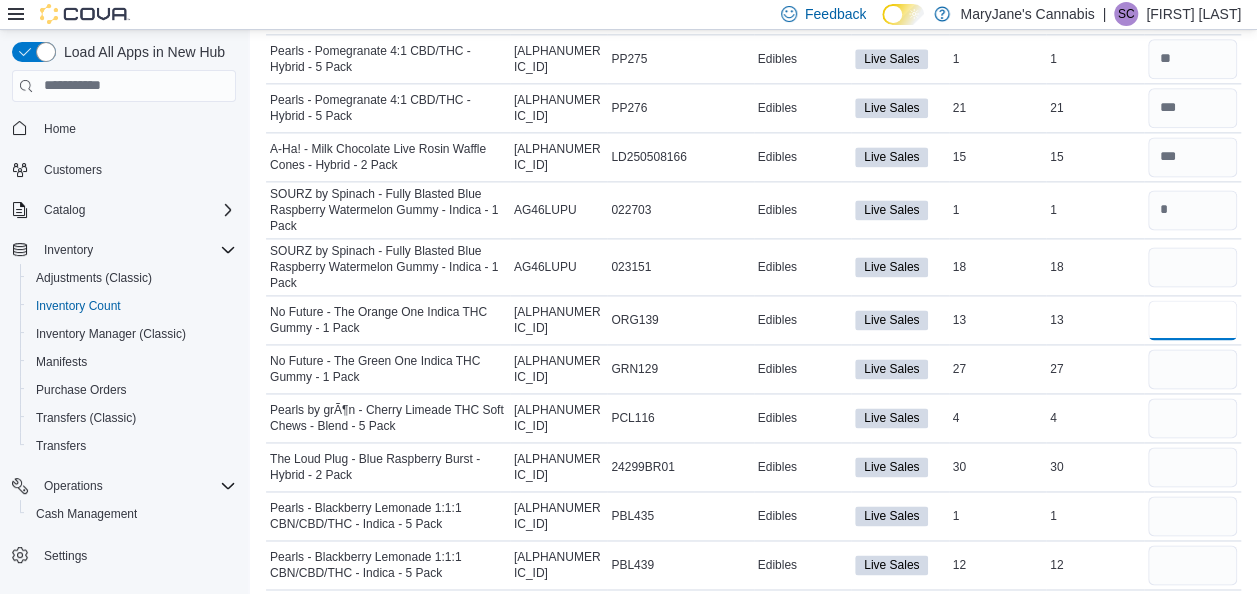 type 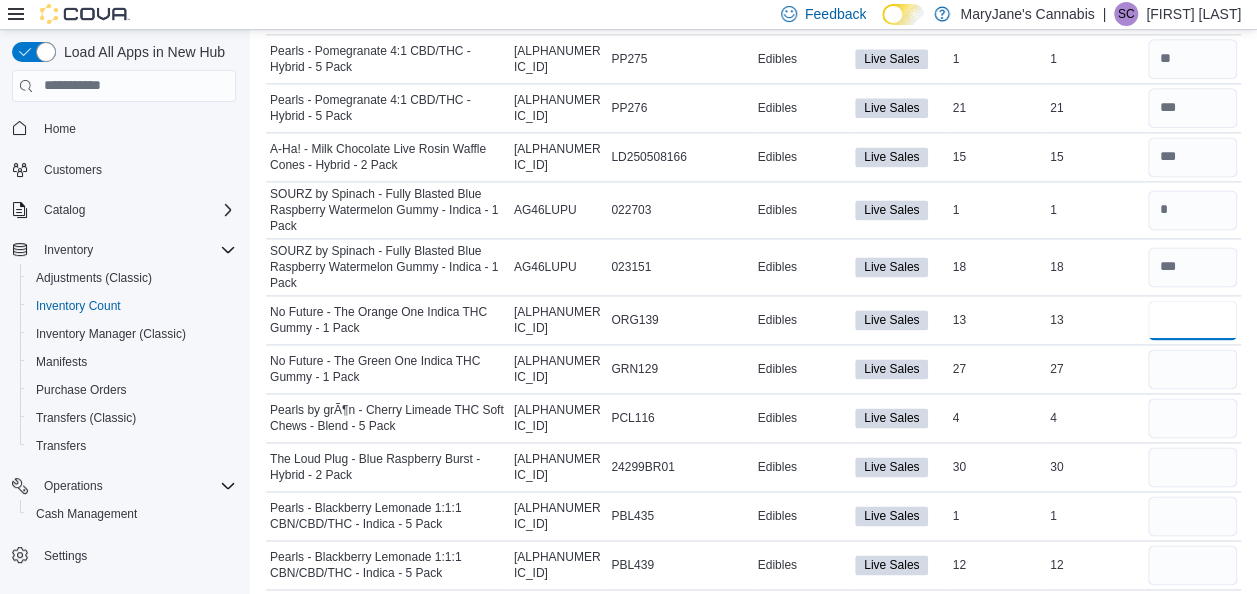 type on "**" 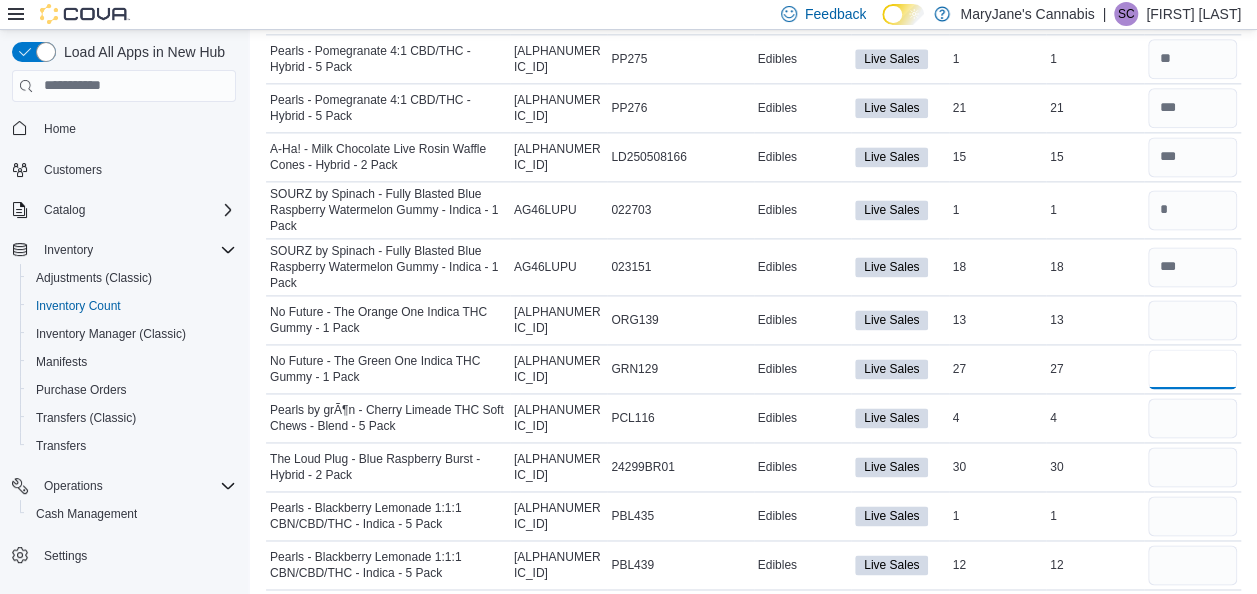 type 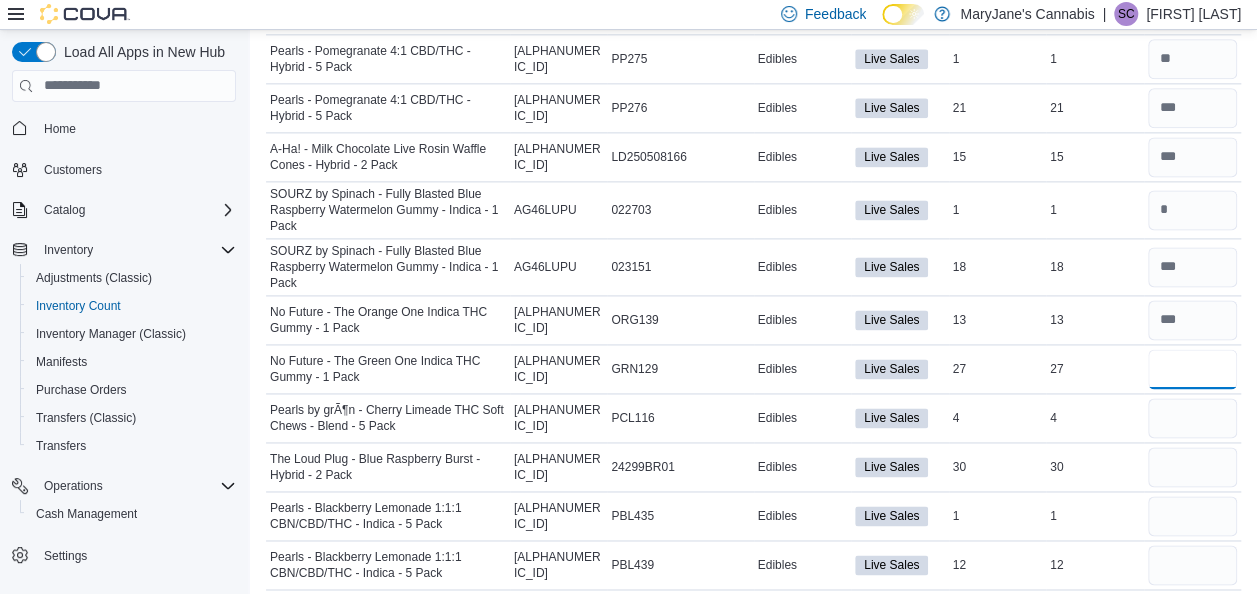type on "**" 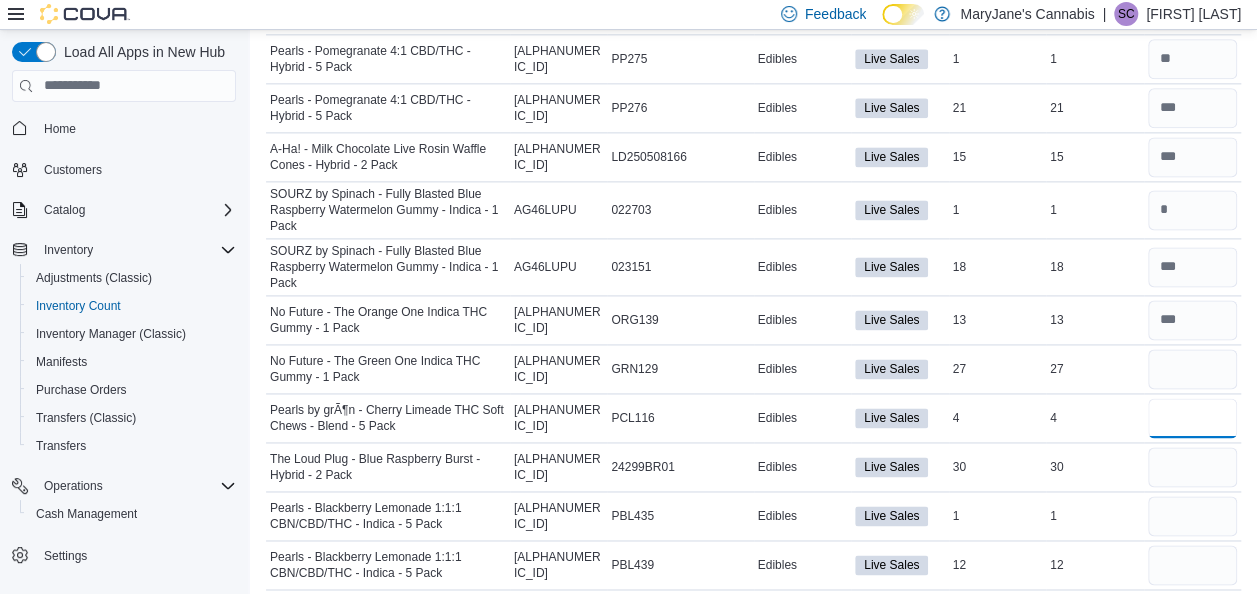 type 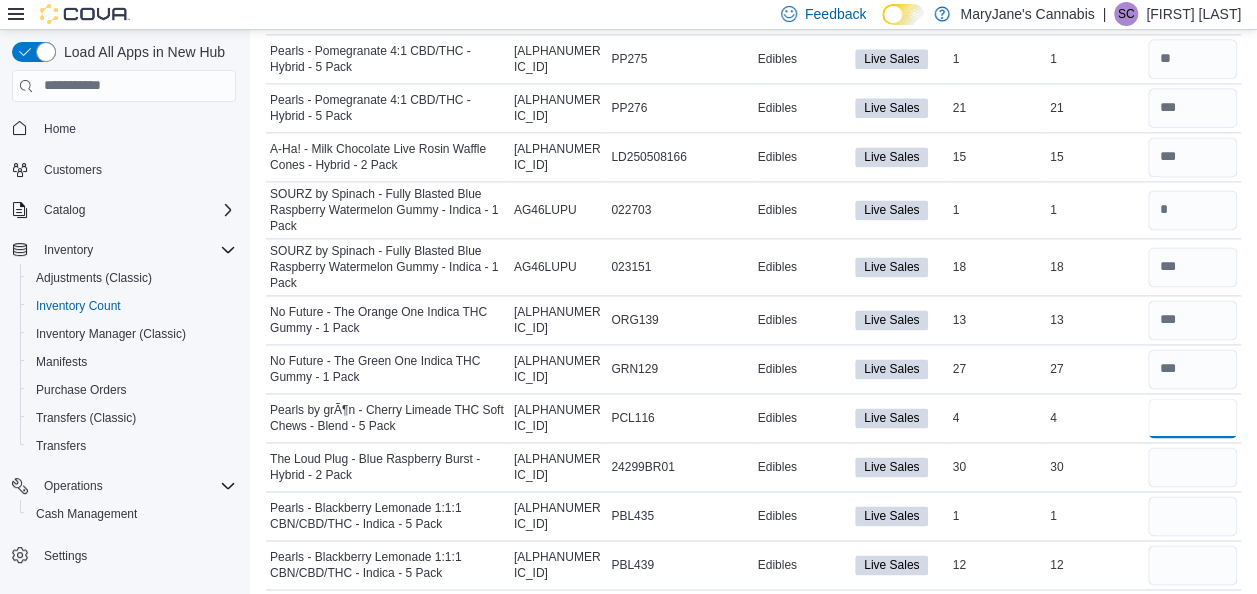 type on "*" 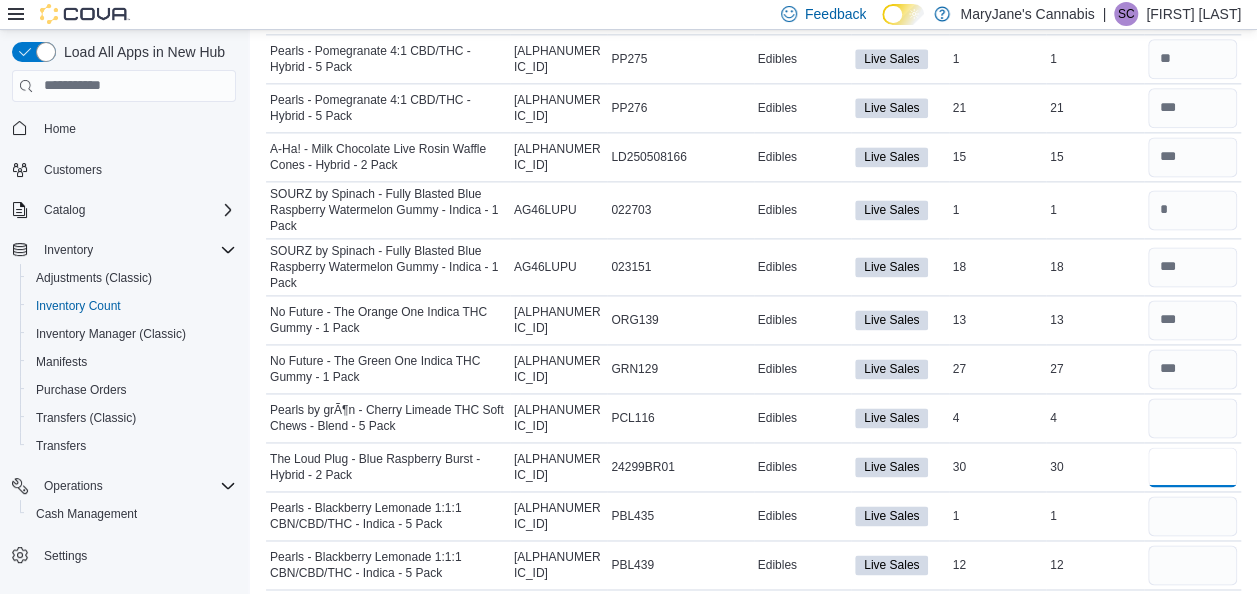 type 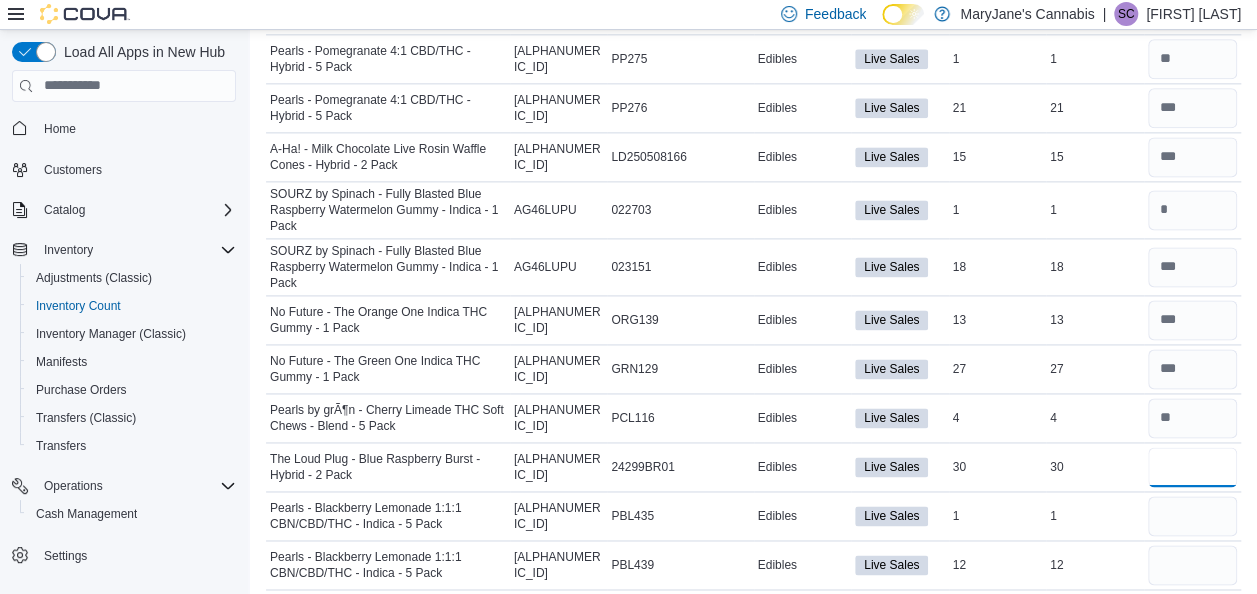 type on "**" 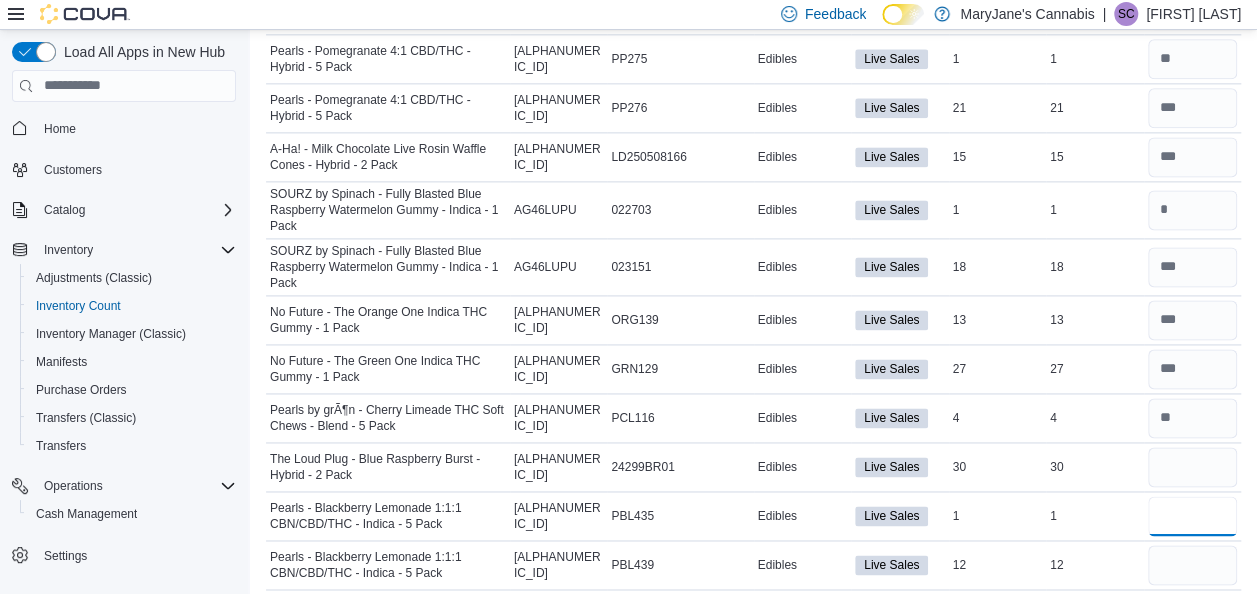 type 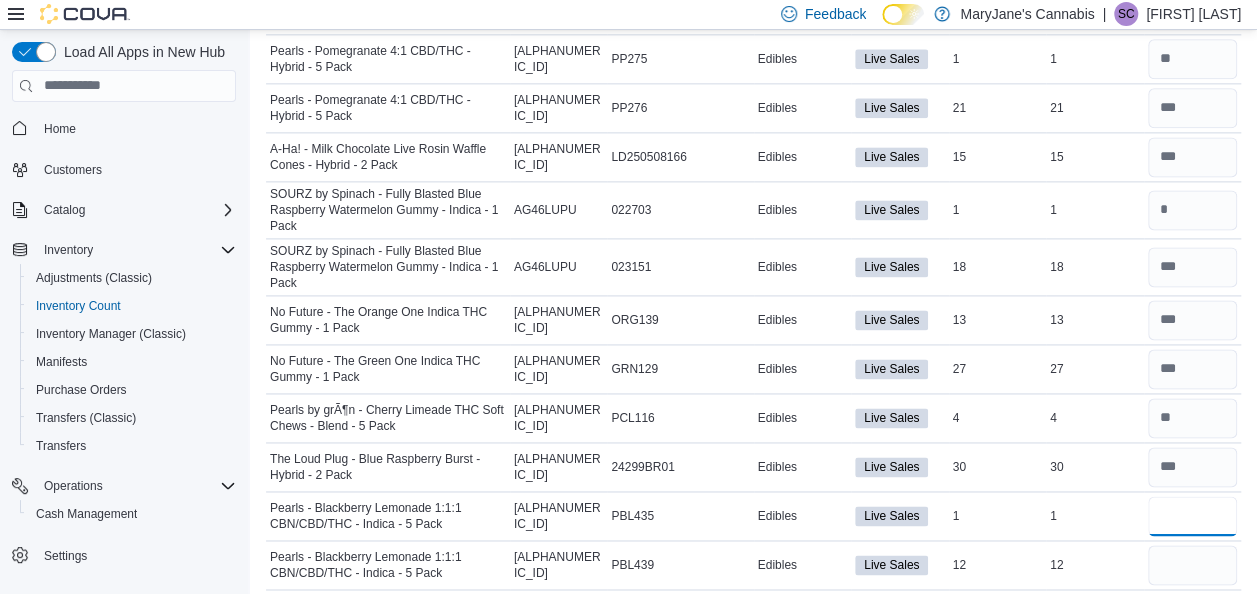 type on "*" 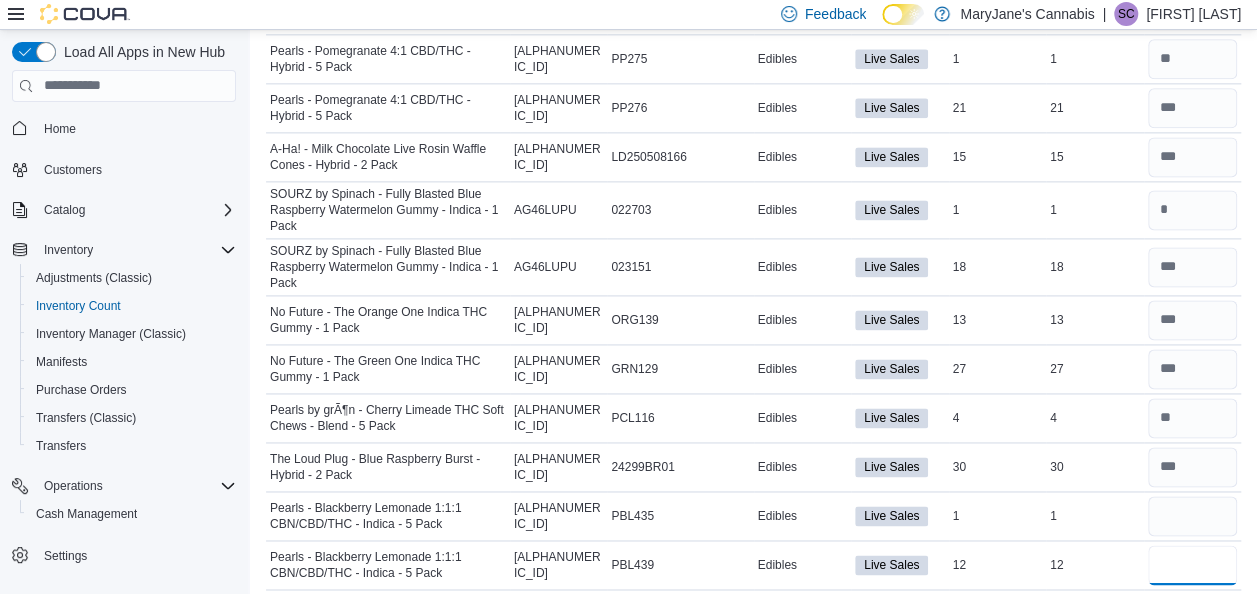 type 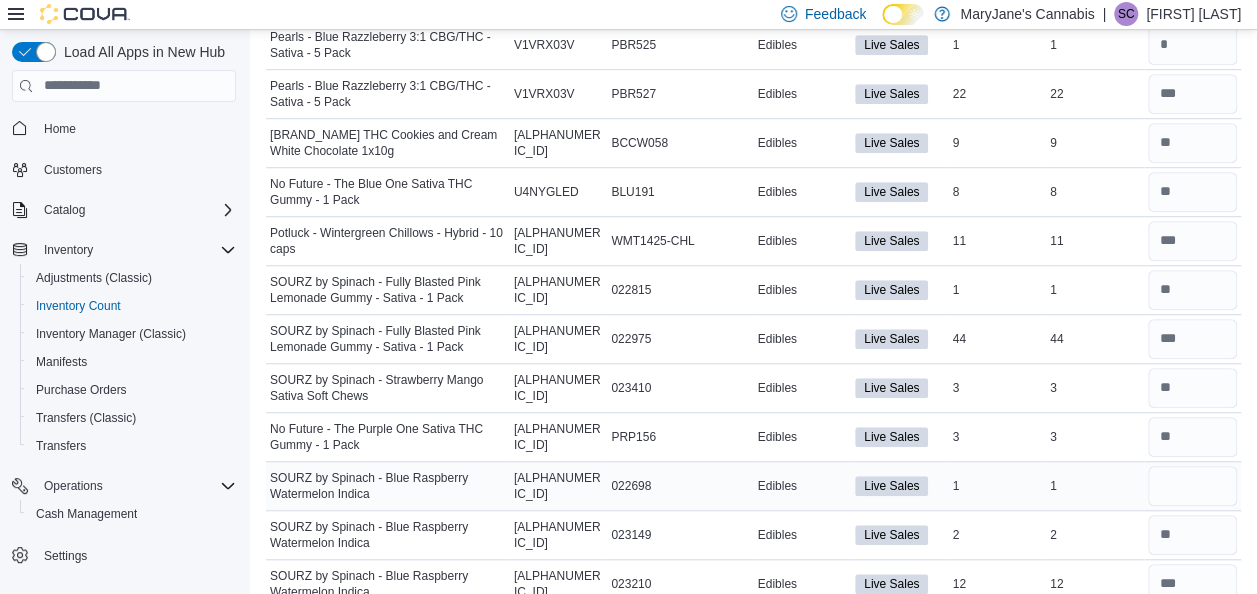 scroll, scrollTop: 0, scrollLeft: 0, axis: both 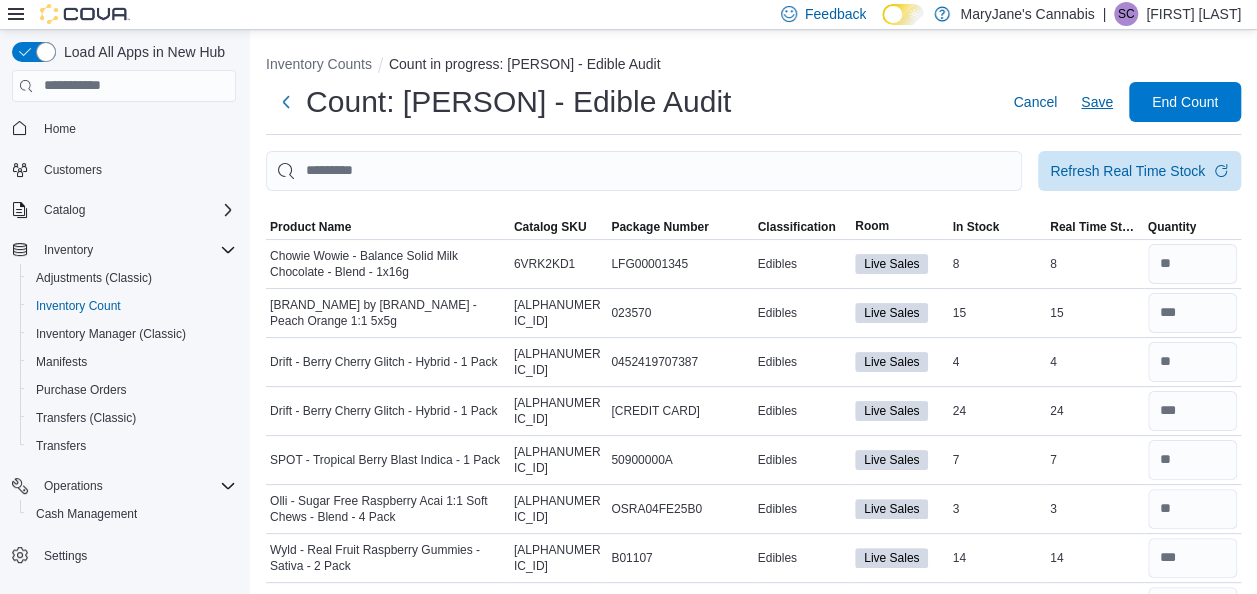 type on "**" 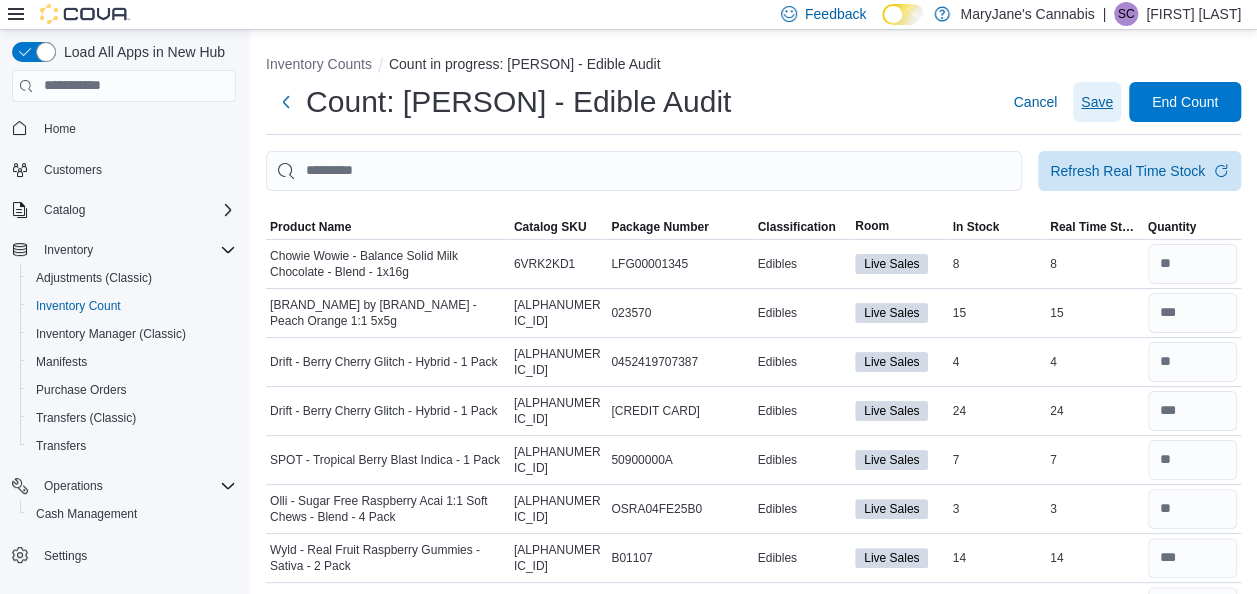 type 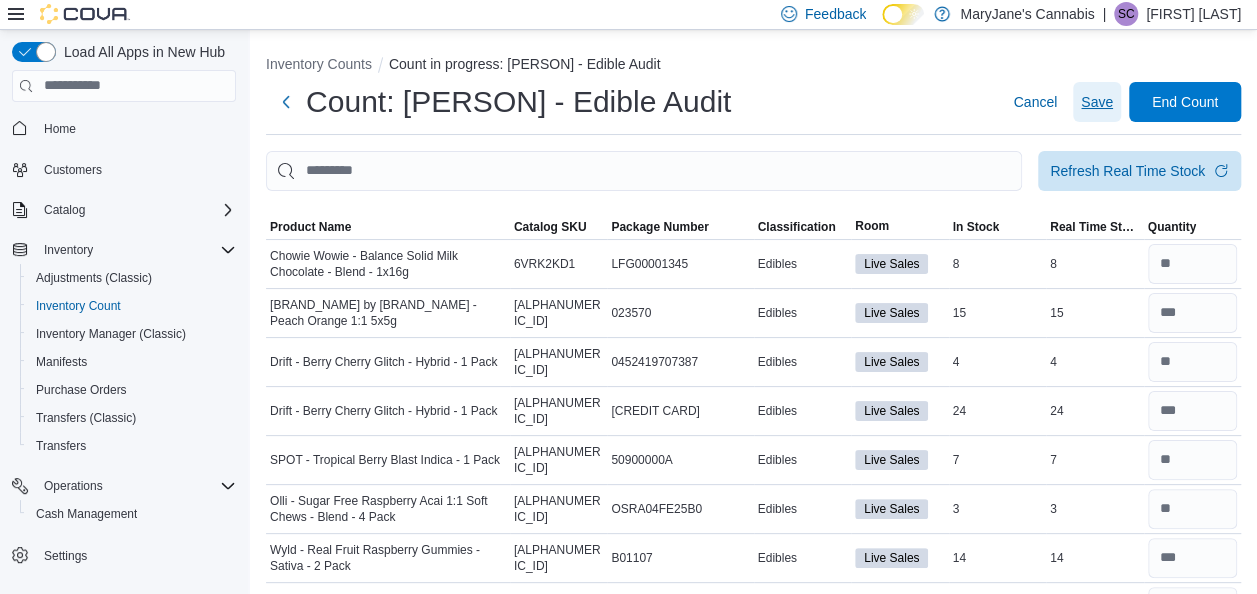 click on "Save" at bounding box center [1097, 102] 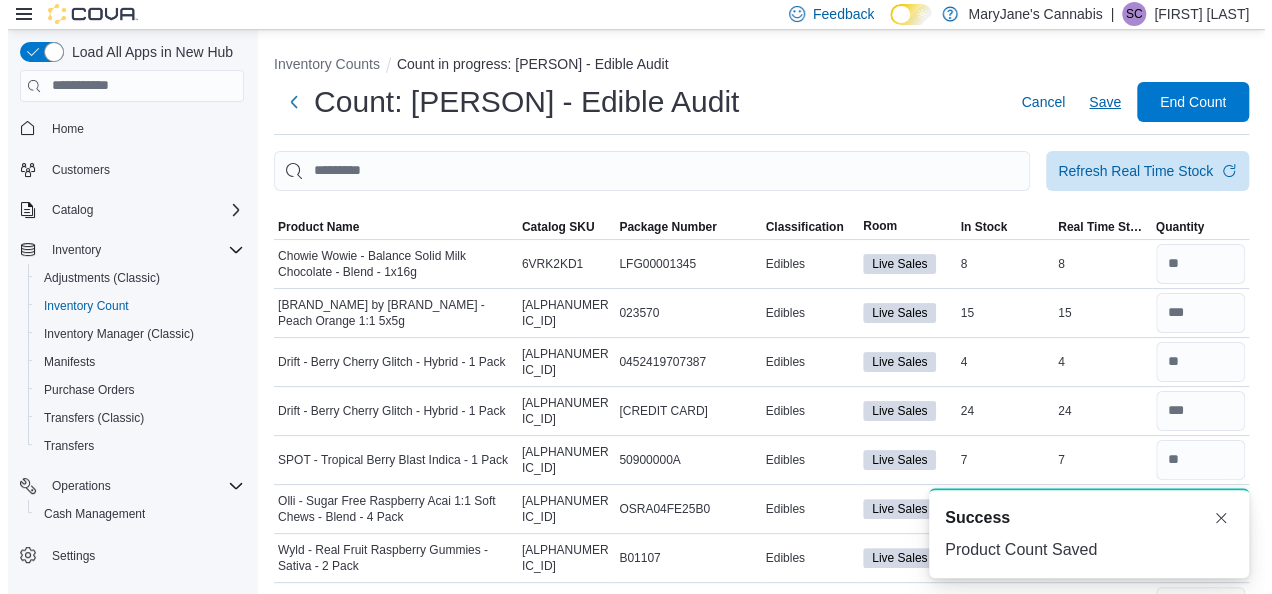 scroll, scrollTop: 0, scrollLeft: 0, axis: both 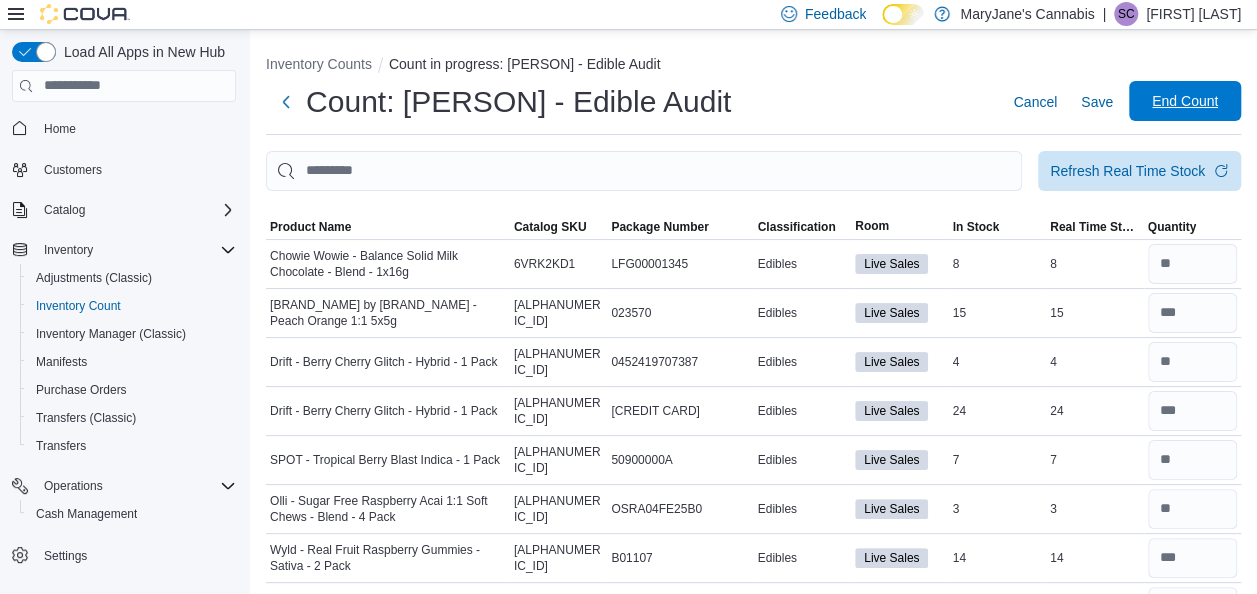 click on "End Count" at bounding box center [1185, 101] 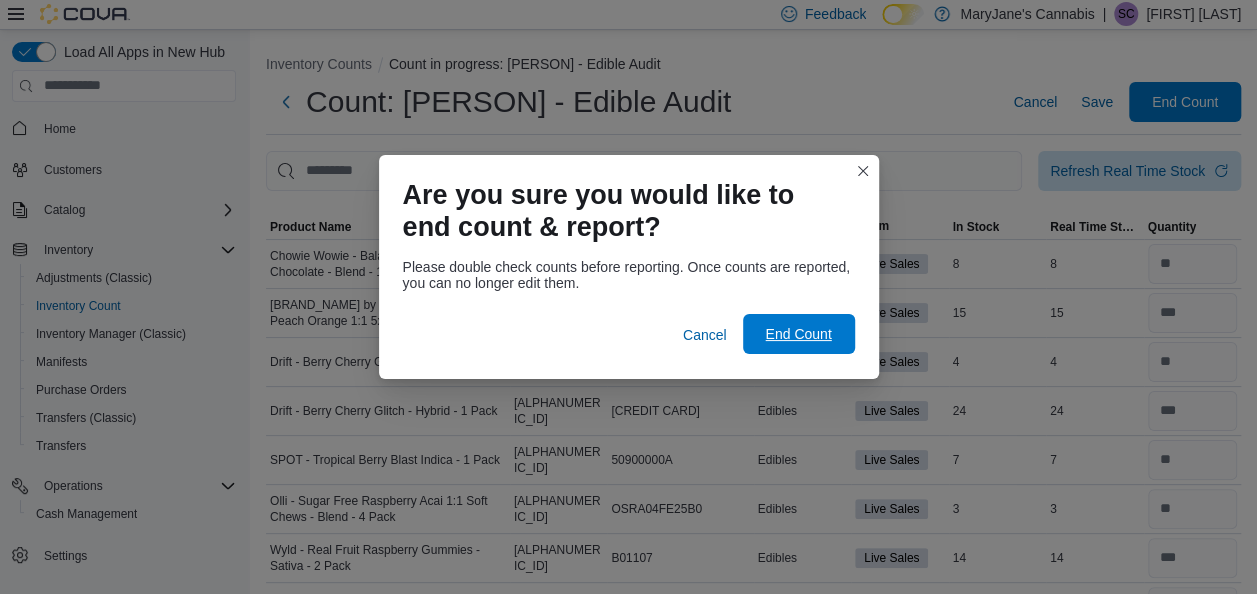 click on "End Count" at bounding box center [798, 334] 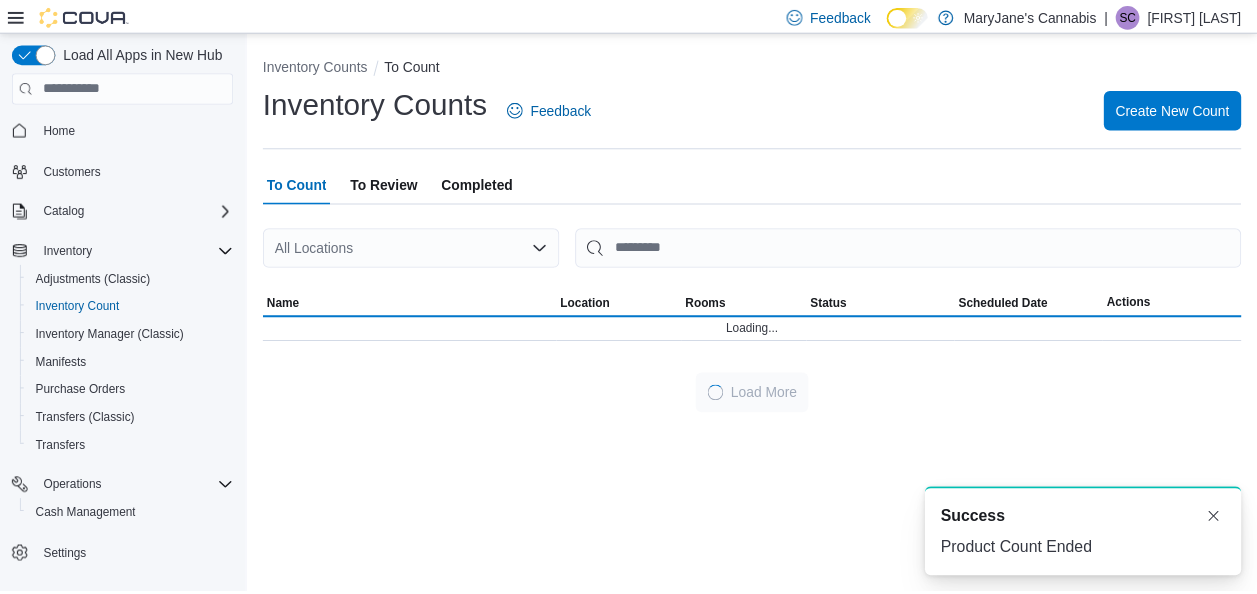 scroll, scrollTop: 0, scrollLeft: 0, axis: both 